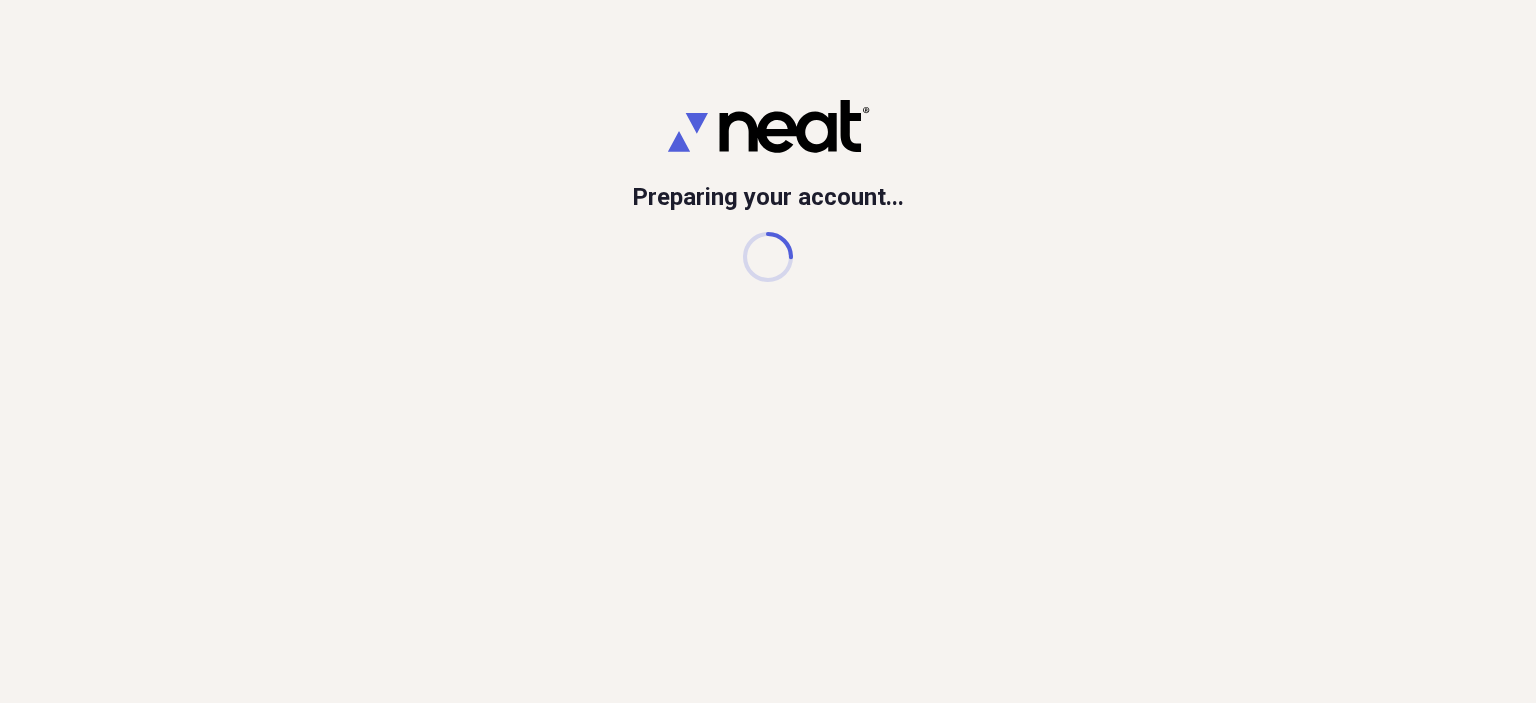 scroll, scrollTop: 0, scrollLeft: 0, axis: both 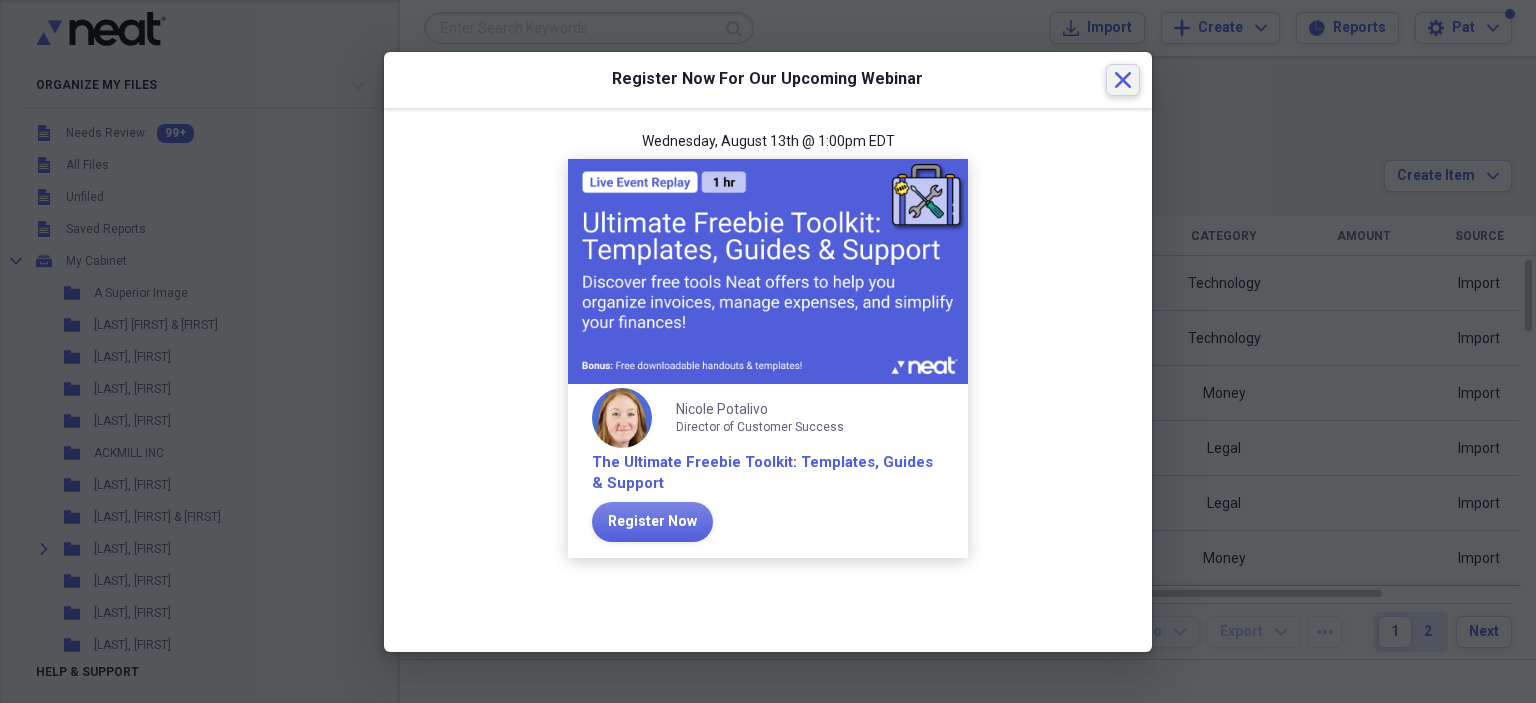 click on "Close" 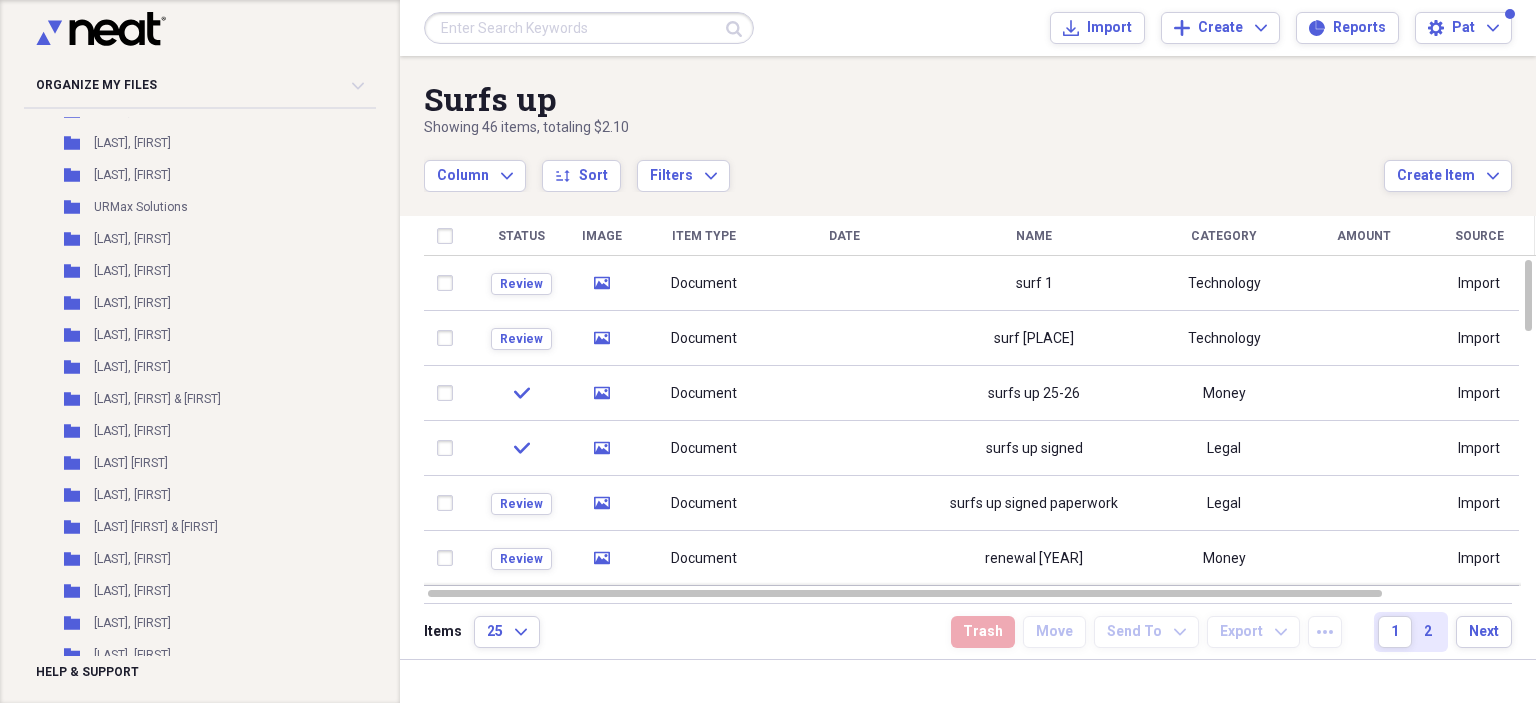 scroll, scrollTop: 46517, scrollLeft: 0, axis: vertical 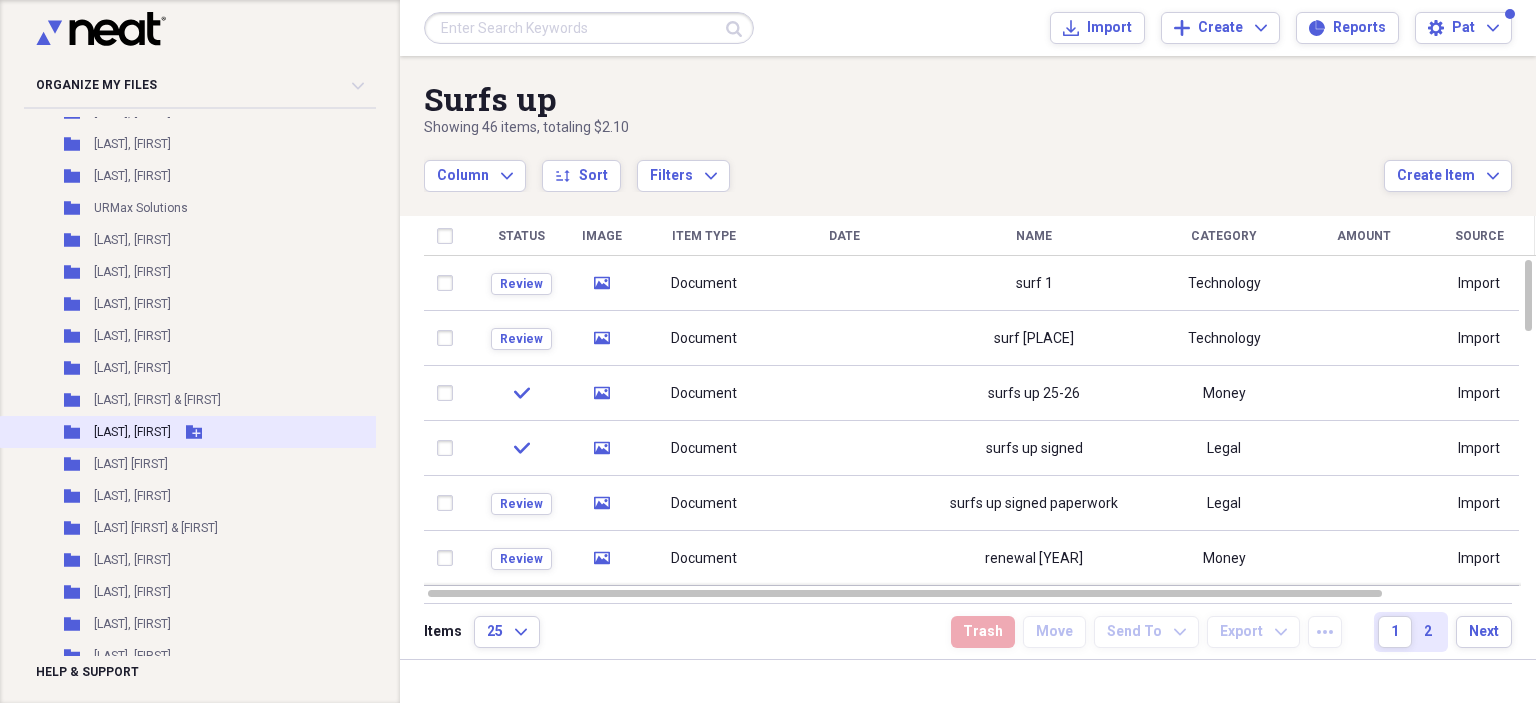 click on "[LAST], [FIRST]" at bounding box center [132, 432] 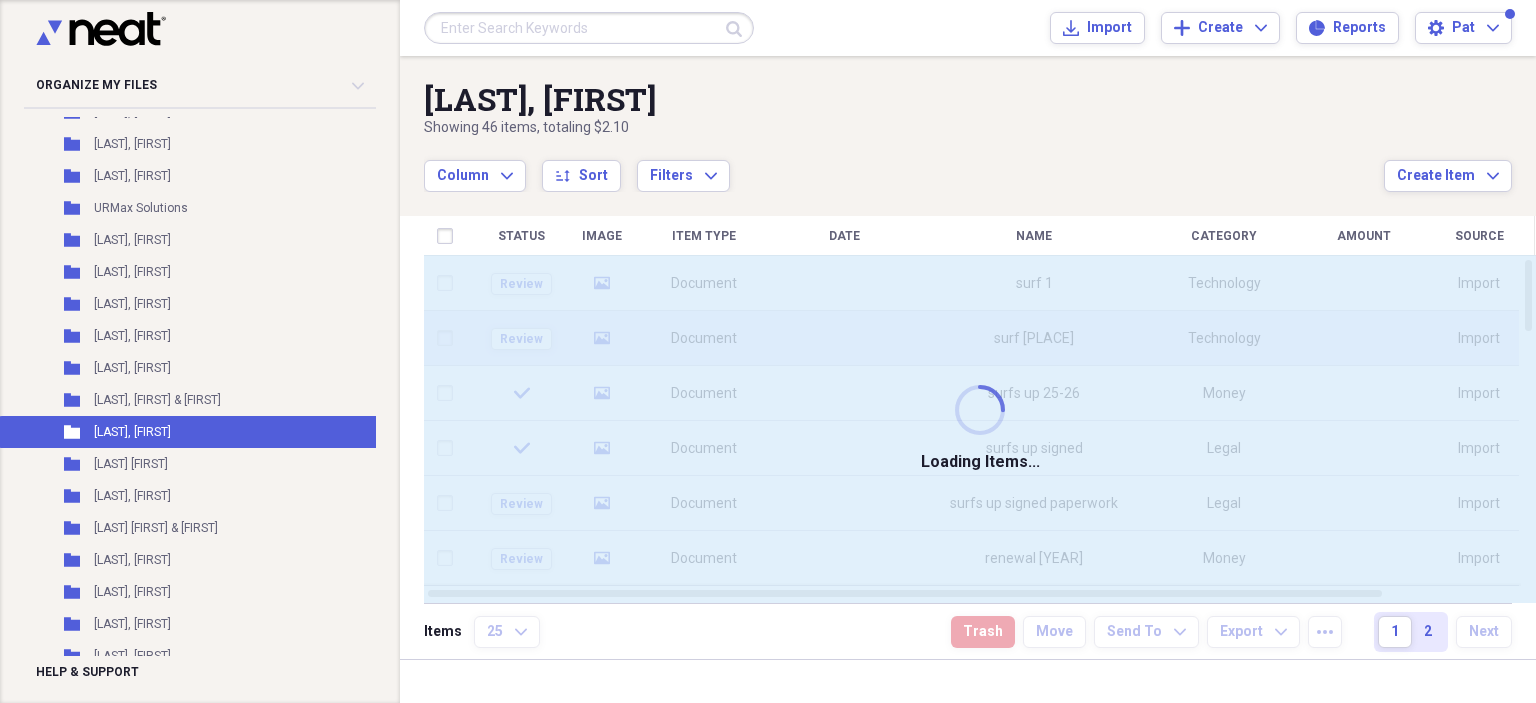 scroll, scrollTop: 46417, scrollLeft: 0, axis: vertical 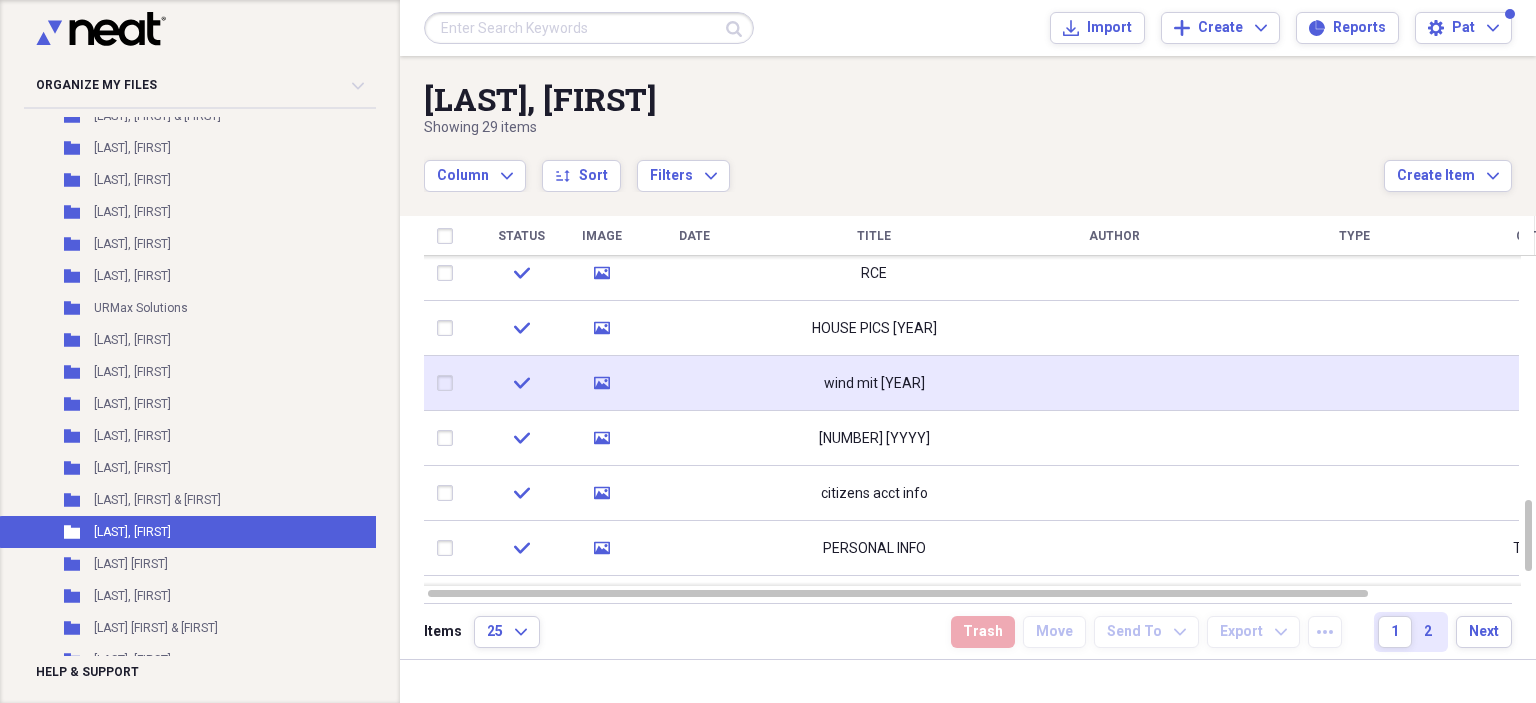click on "wind mit 2023" at bounding box center (874, 384) 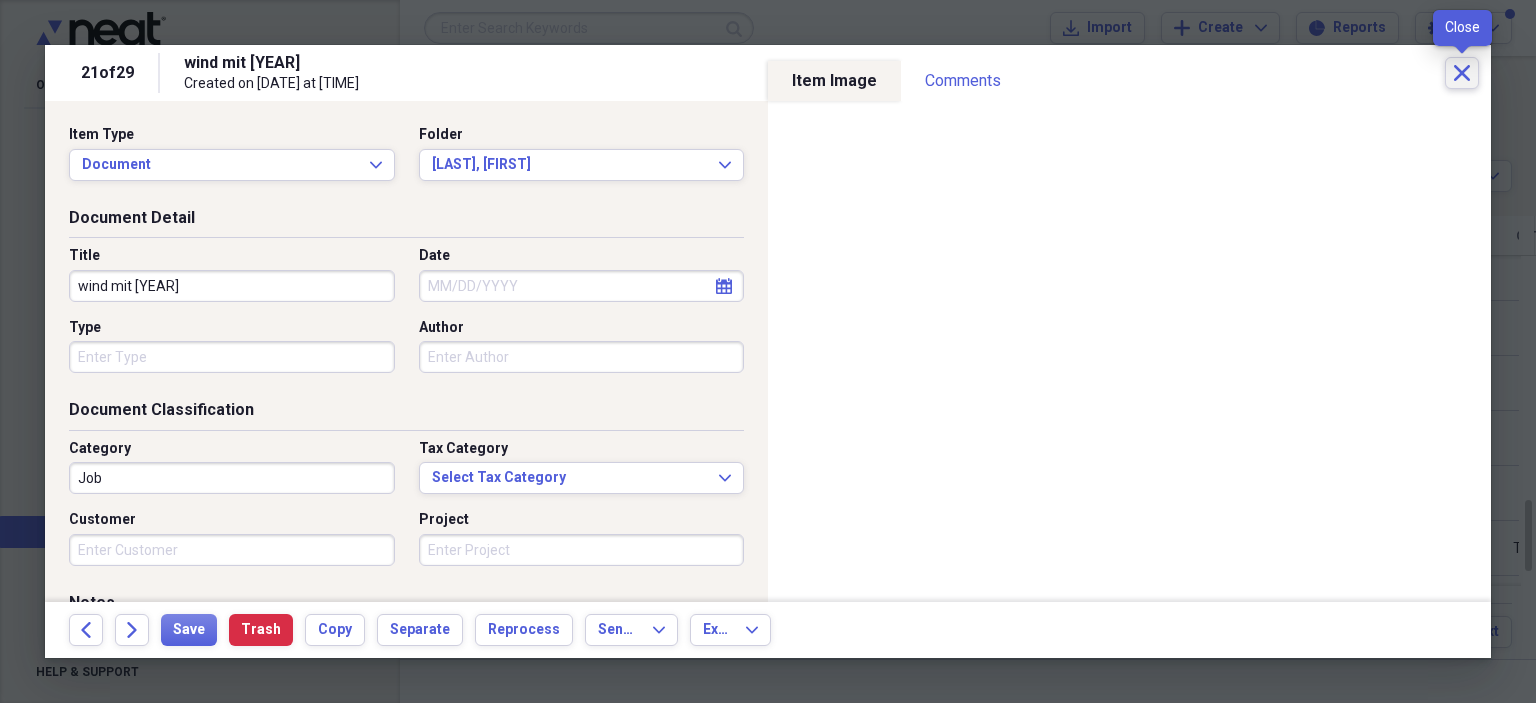 click 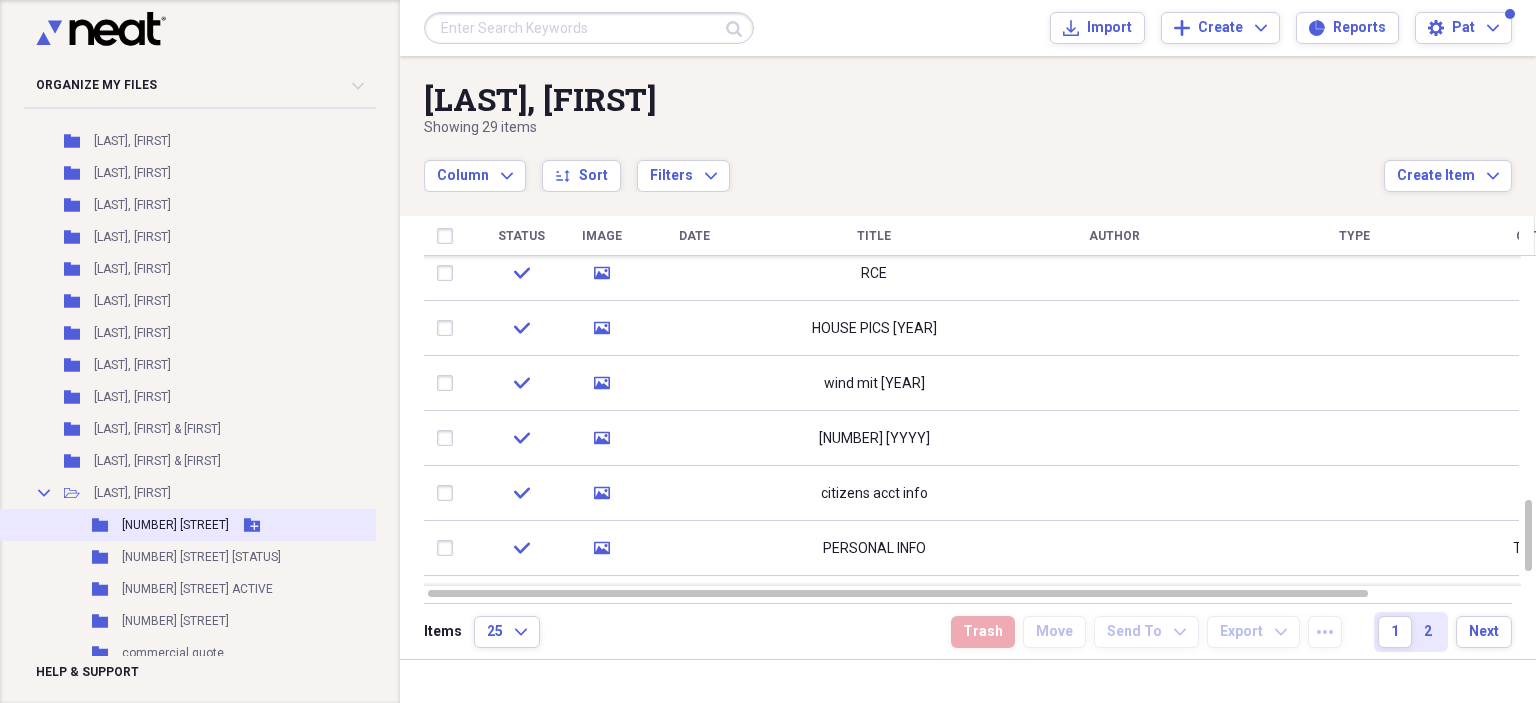 scroll, scrollTop: 43448, scrollLeft: 0, axis: vertical 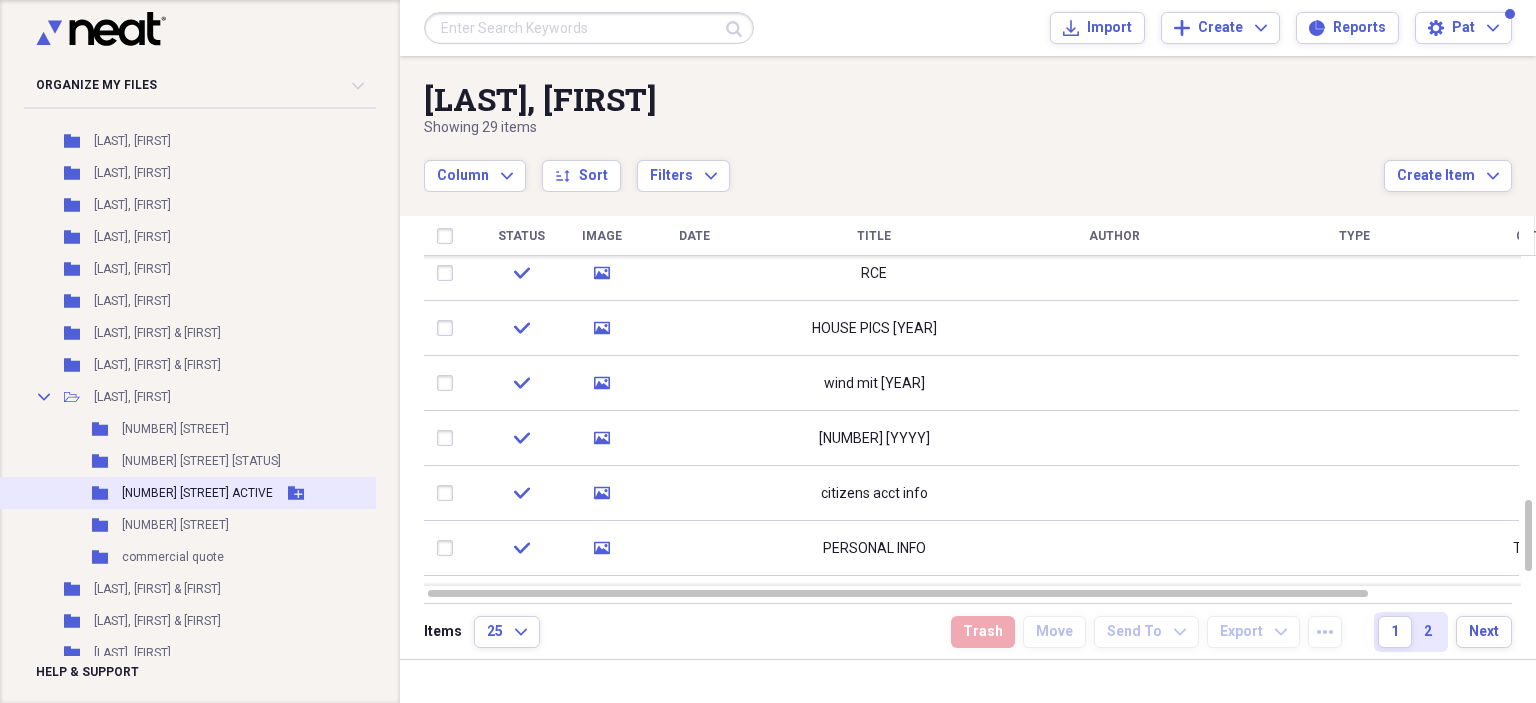 click on "[NUMBER] [STREET] [GENERAL]" at bounding box center [197, 493] 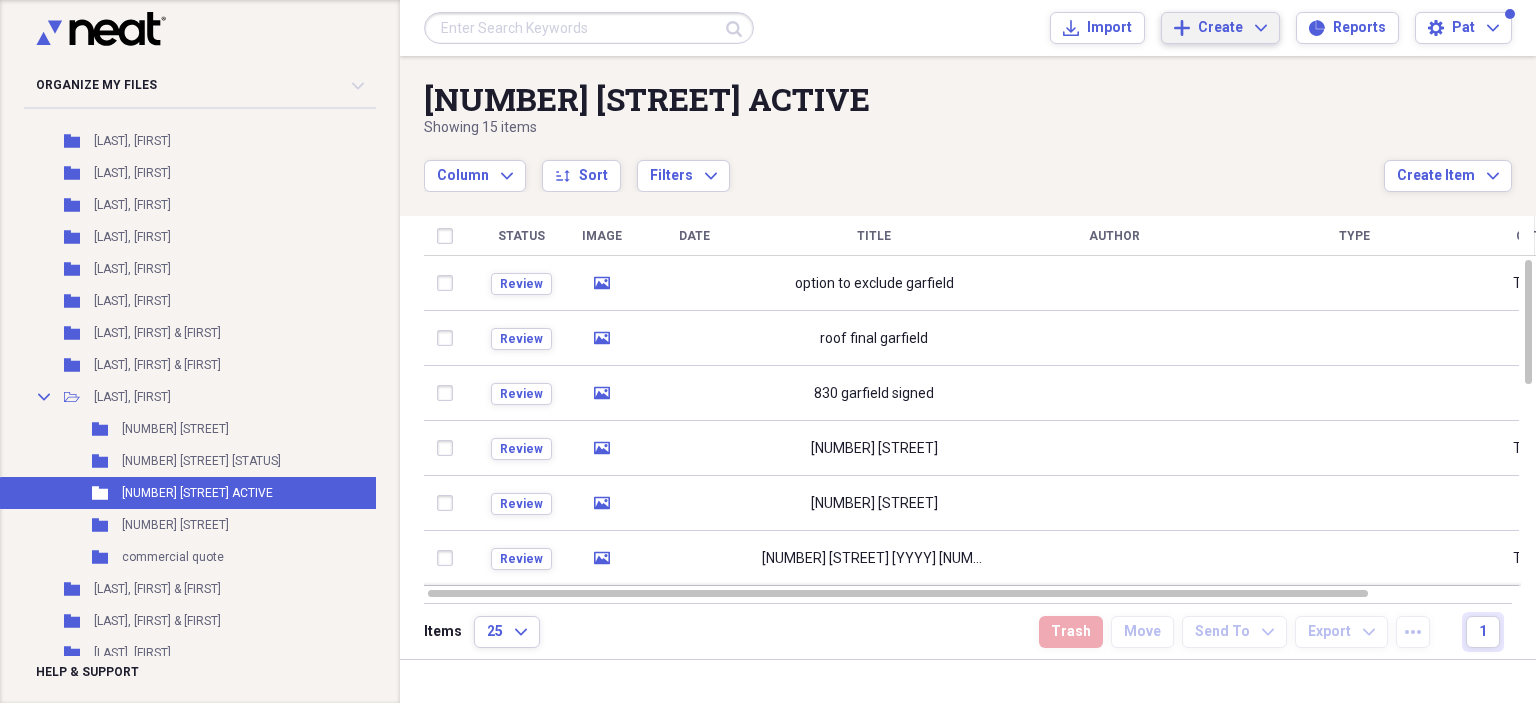 click on "Create" at bounding box center (1220, 28) 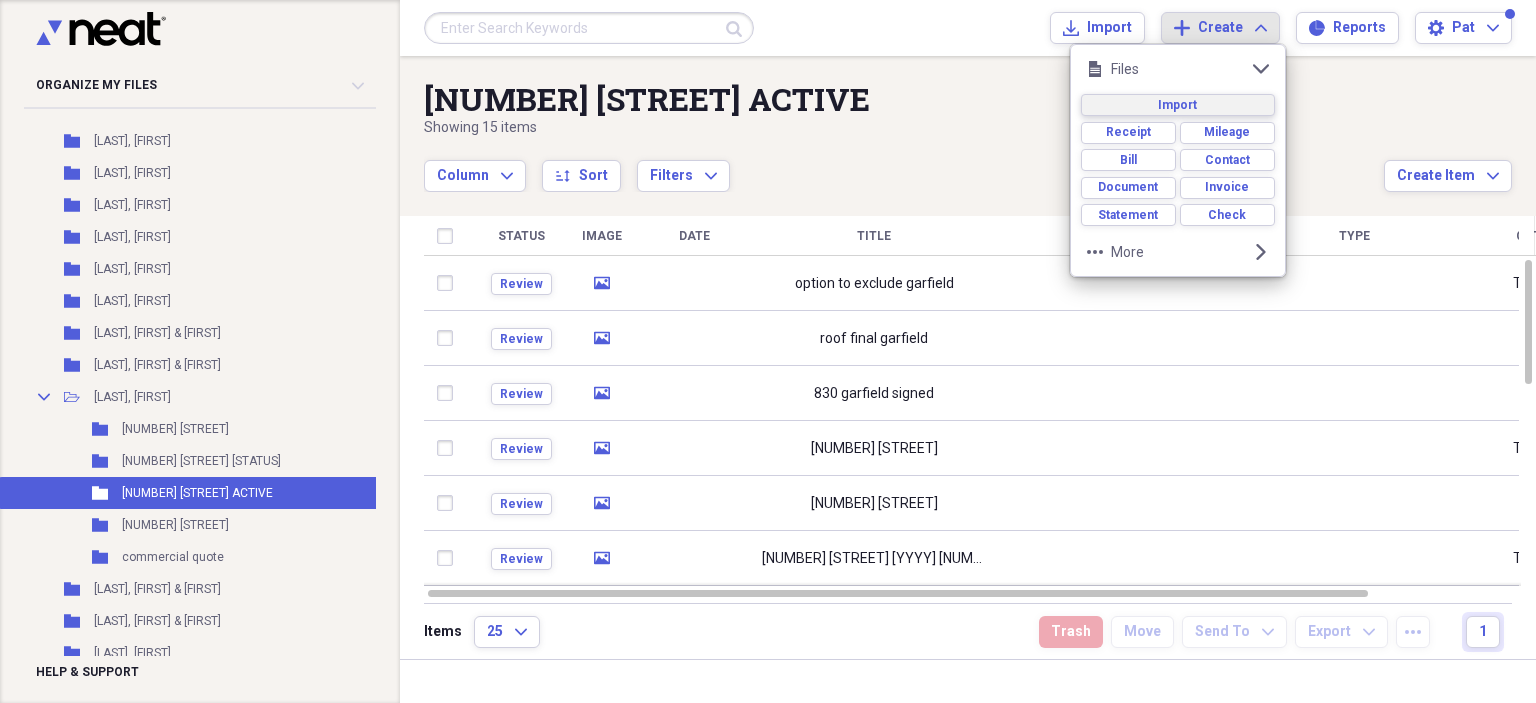 click on "Import" at bounding box center (1178, 105) 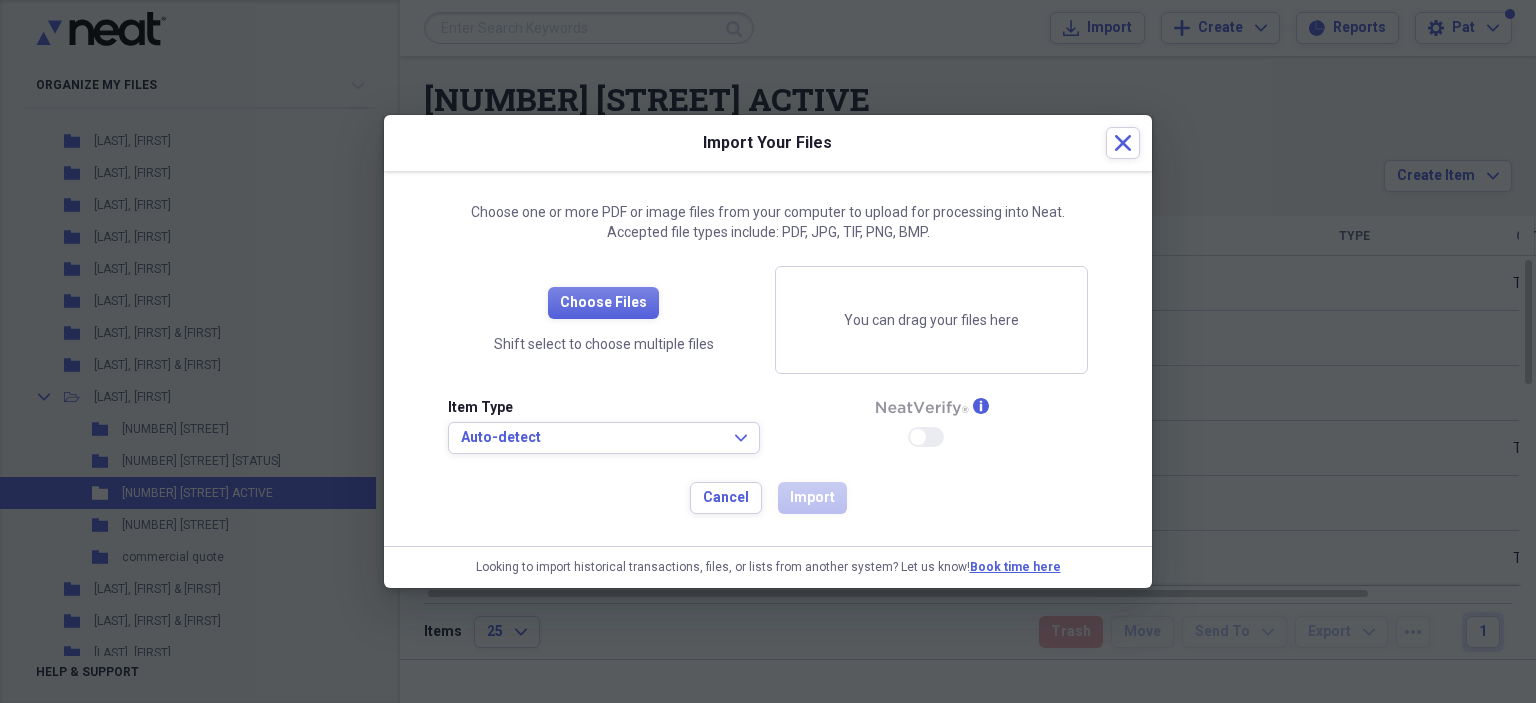 click at bounding box center [768, 351] 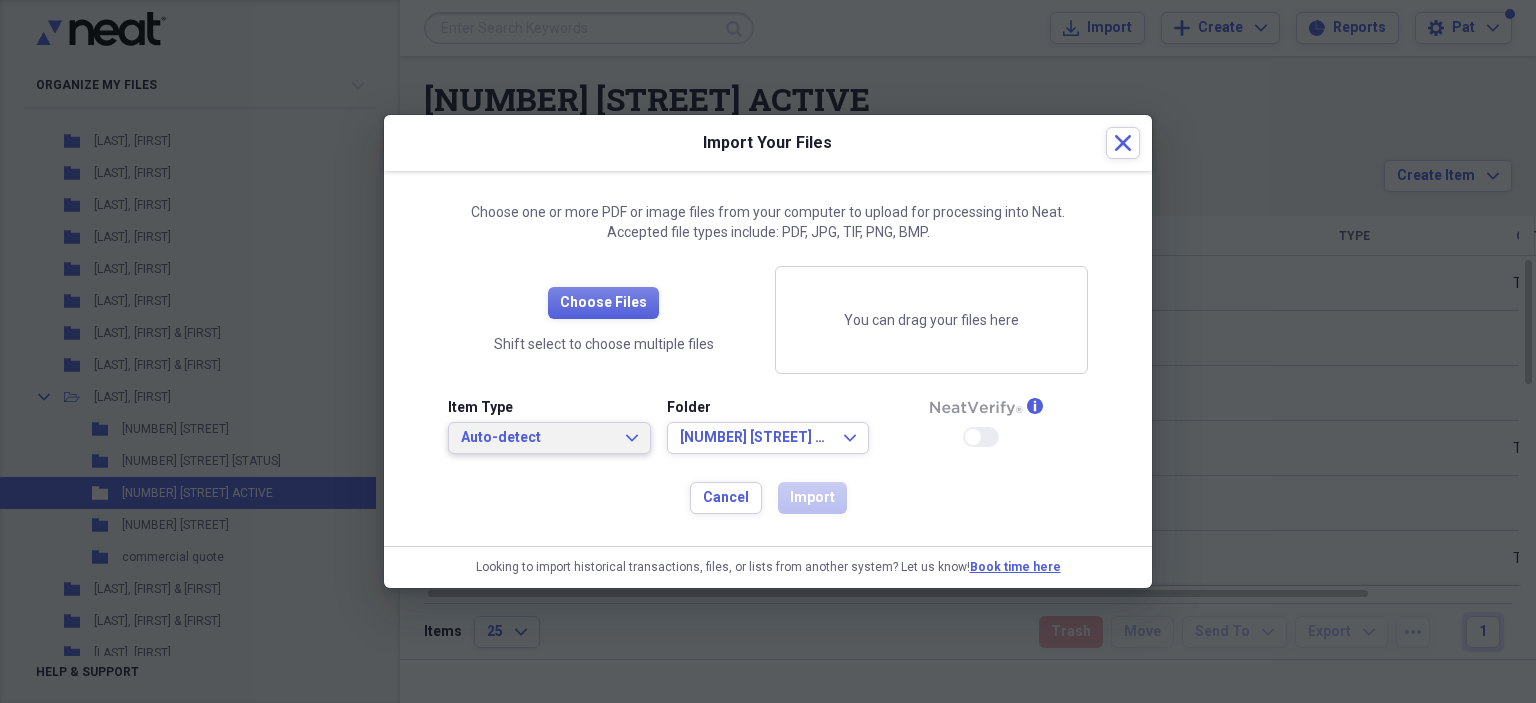 click on "Auto-detect" at bounding box center (537, 438) 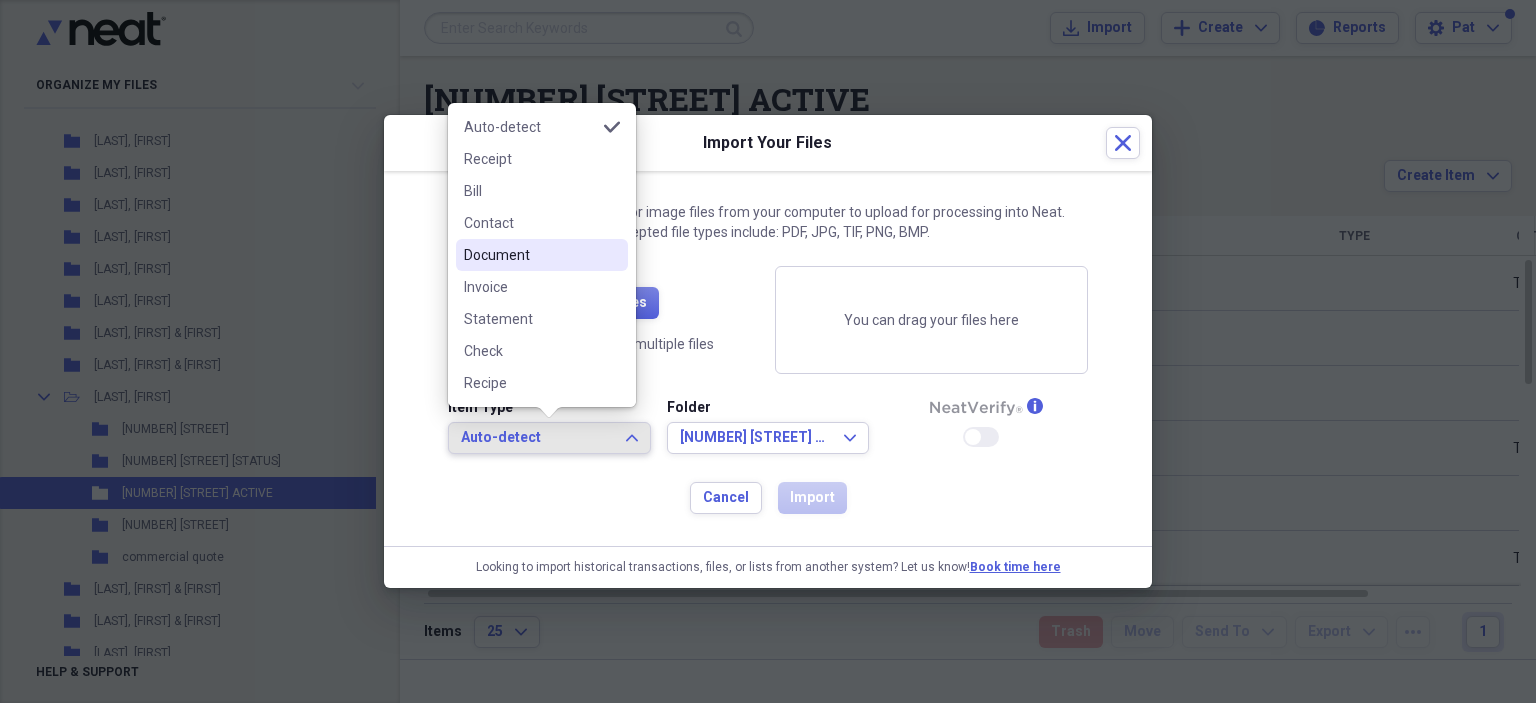 click on "Document" at bounding box center [530, 255] 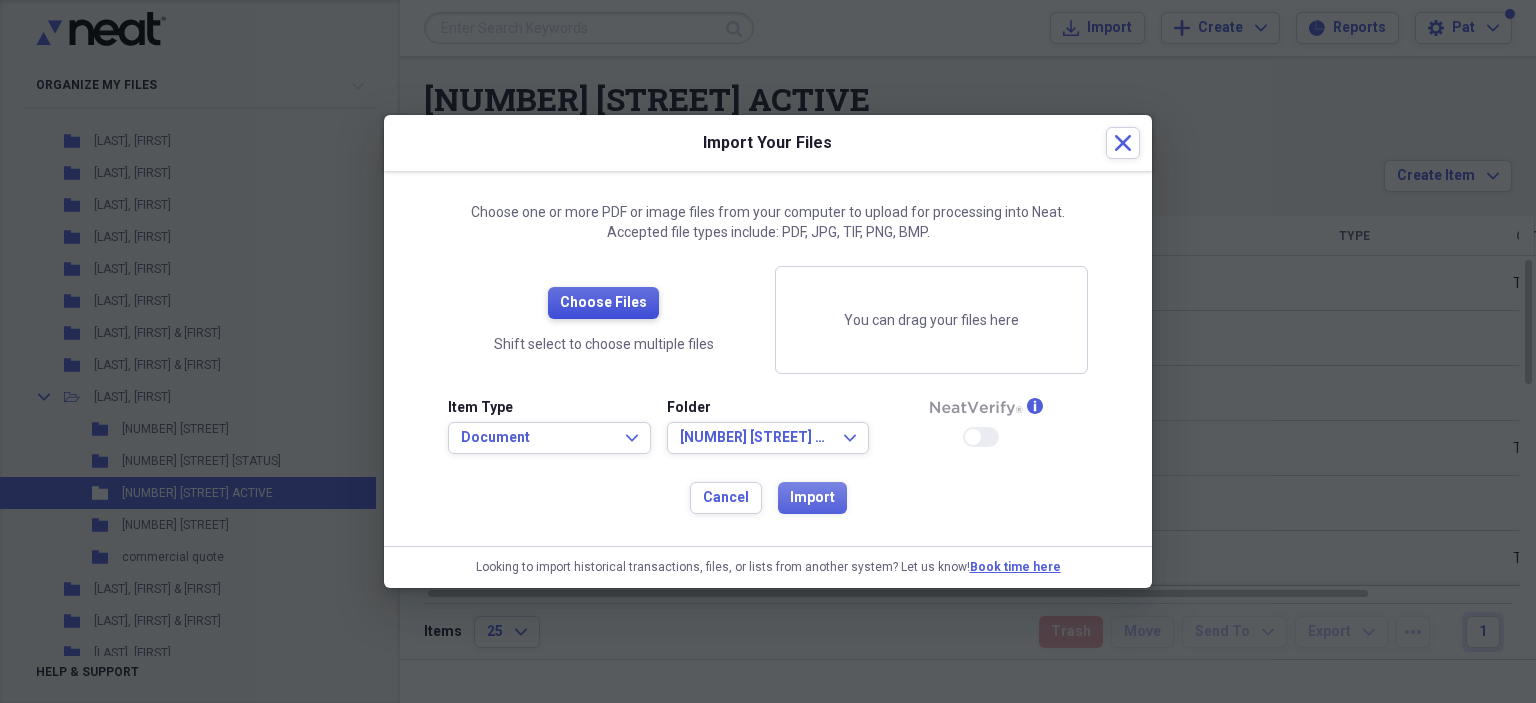 click on "Choose Files" at bounding box center [603, 303] 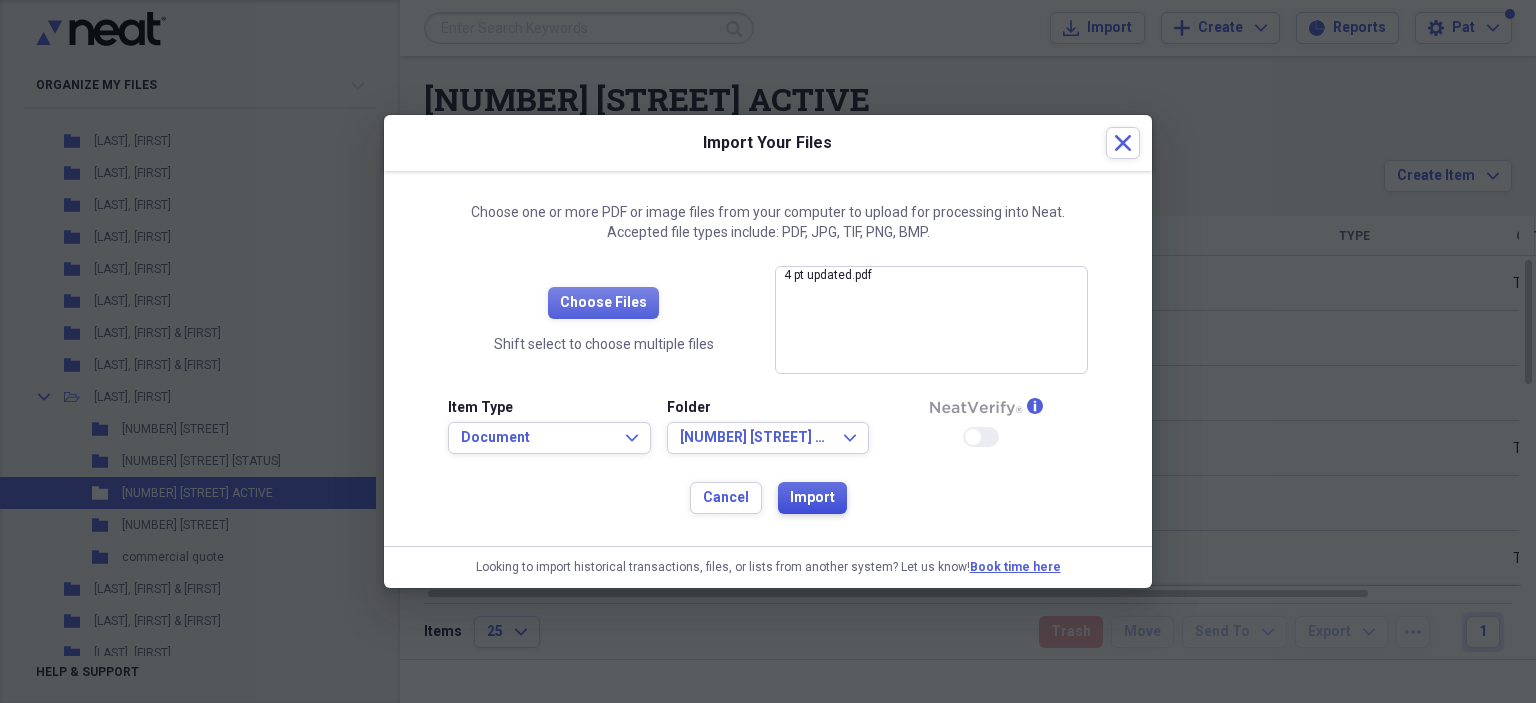 click on "Import" at bounding box center [812, 498] 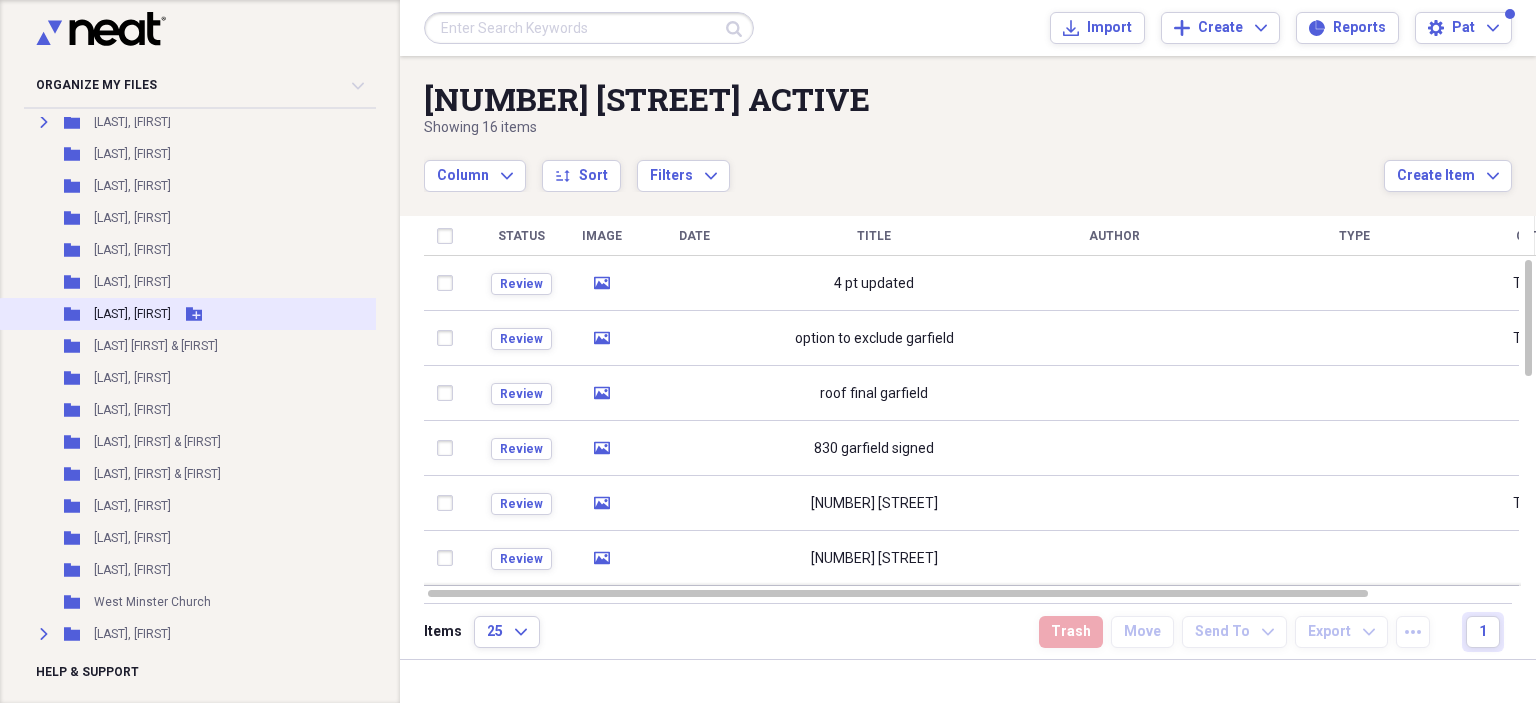 scroll, scrollTop: 47988, scrollLeft: 0, axis: vertical 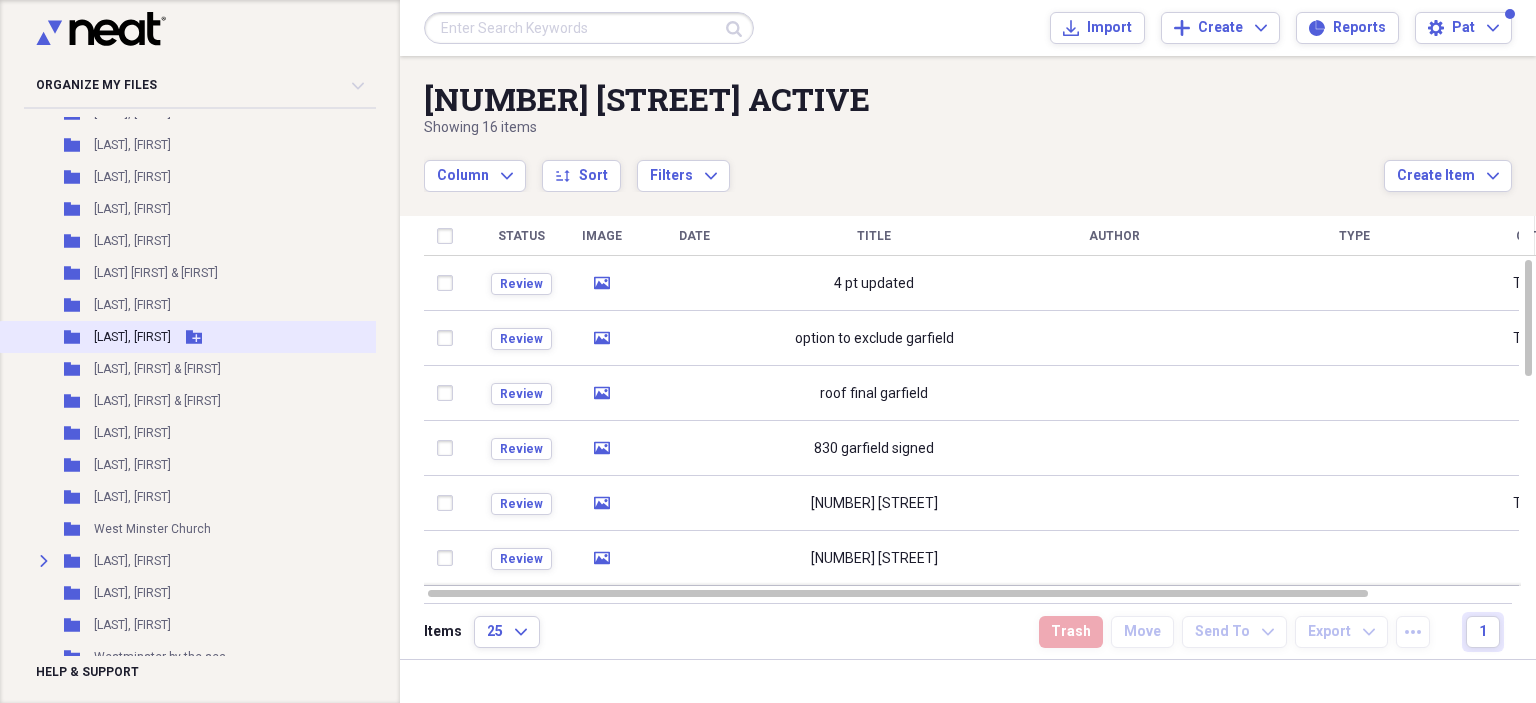 click on "[LAST], [FIRST]" at bounding box center [132, 337] 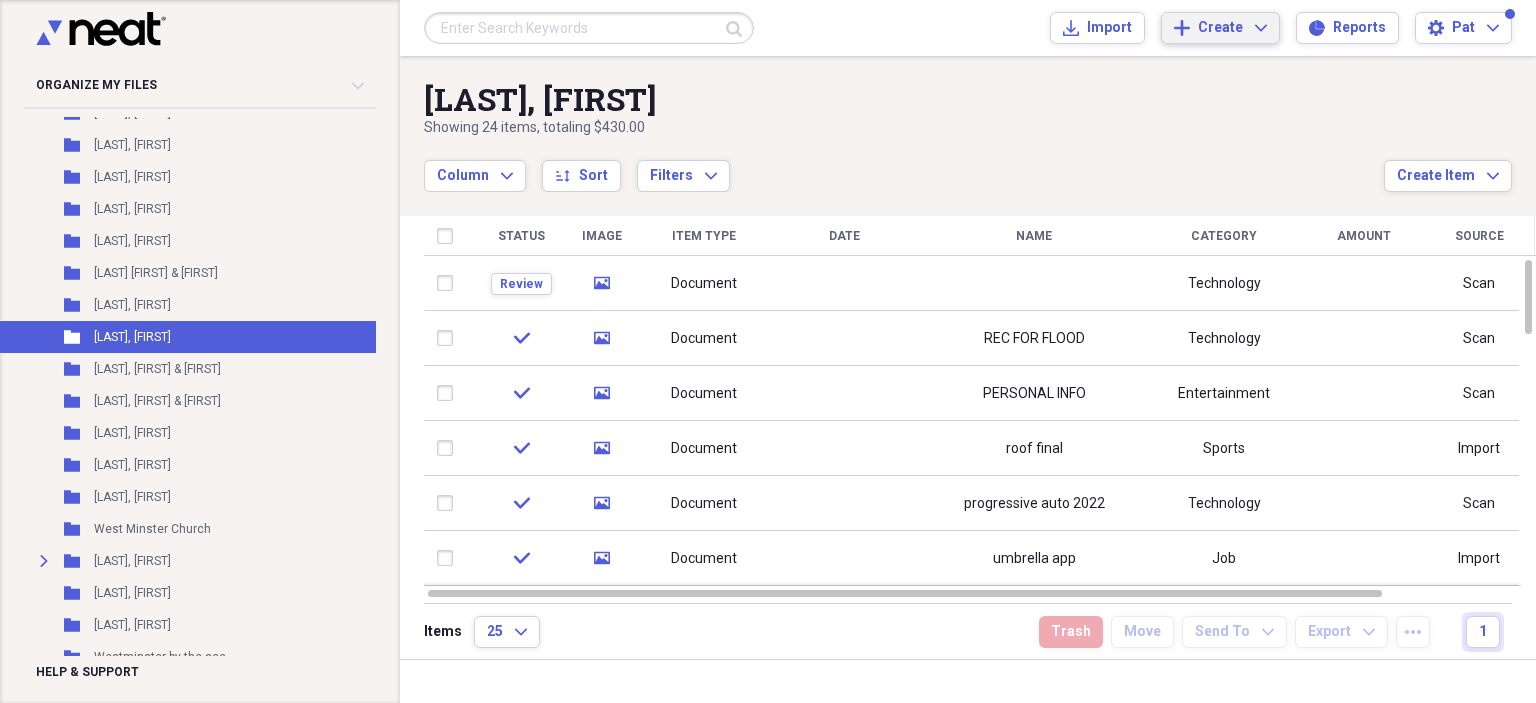 click on "Create" at bounding box center [1220, 28] 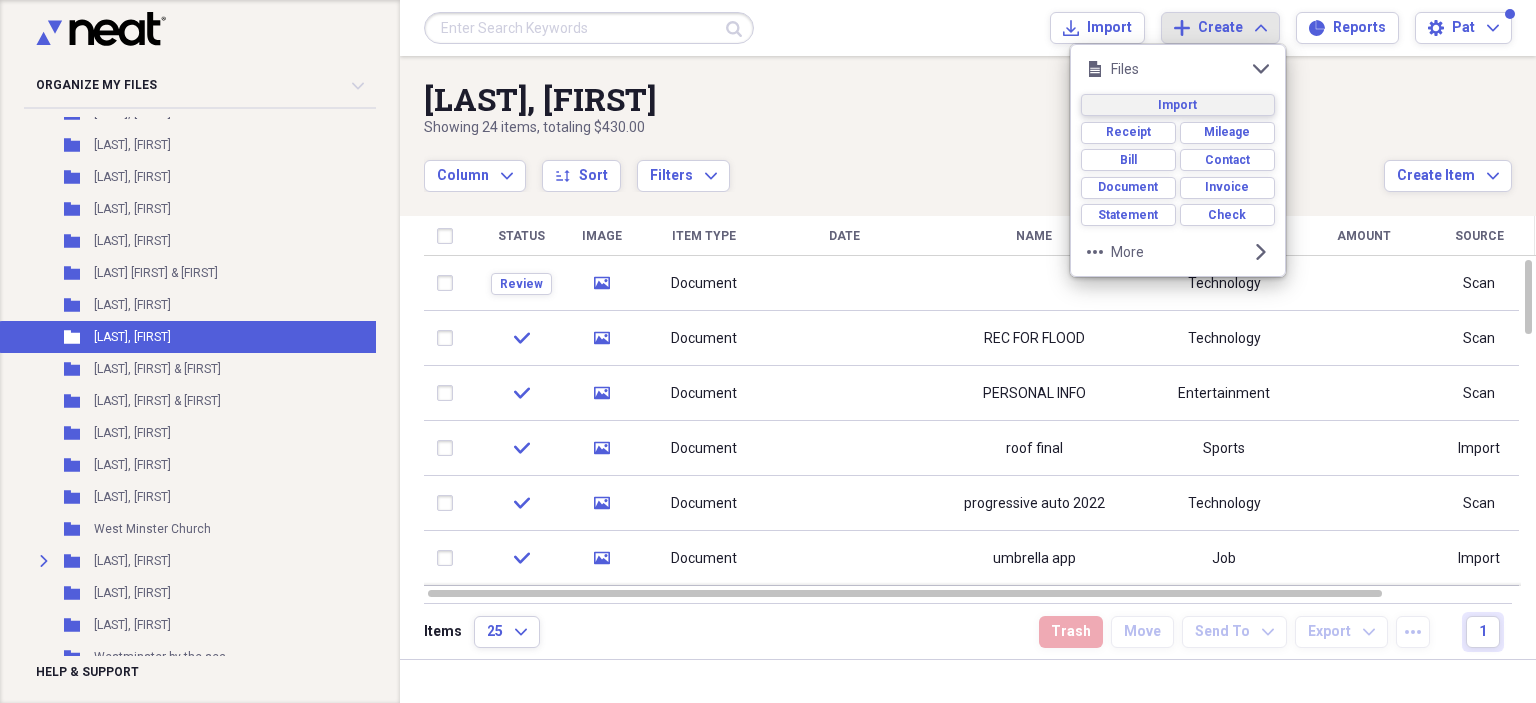 click on "Import" at bounding box center [1178, 105] 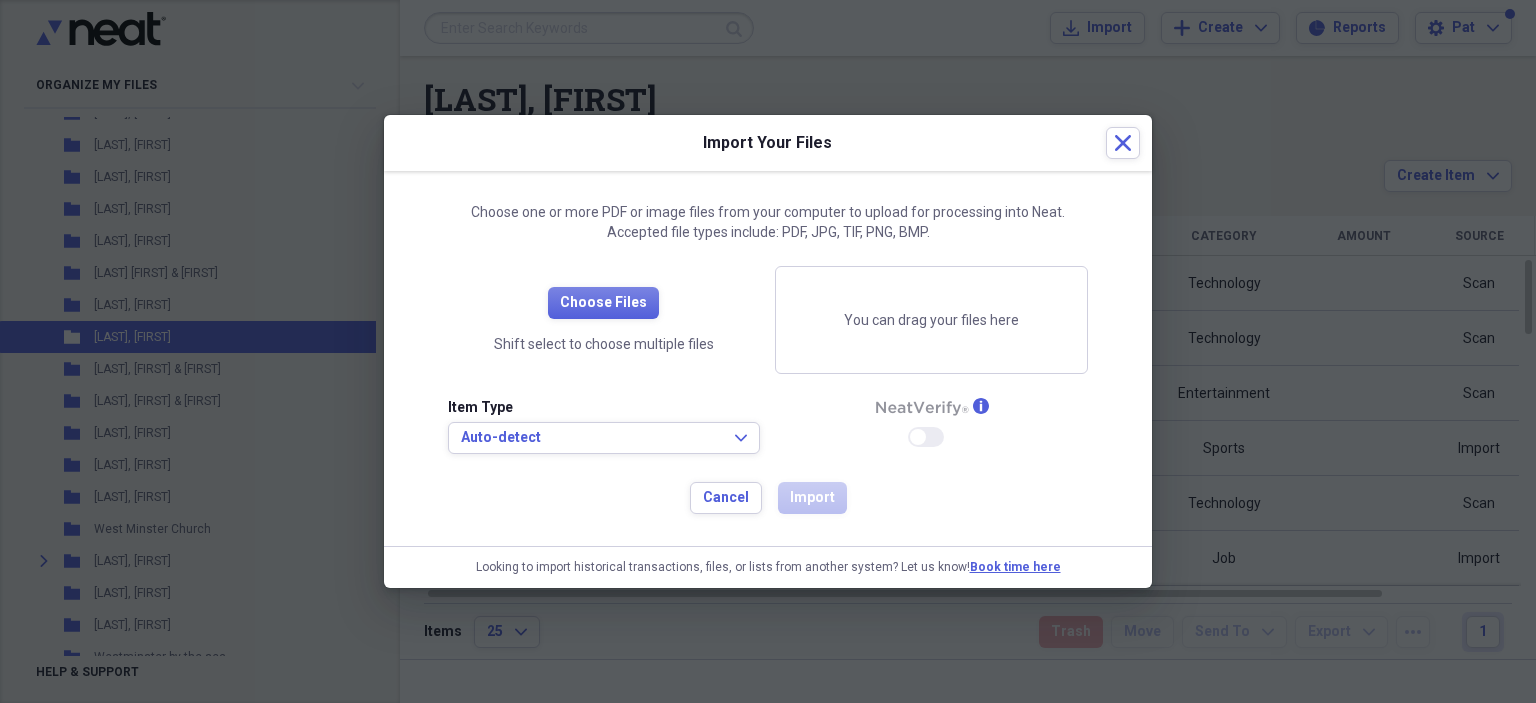 click at bounding box center (768, 351) 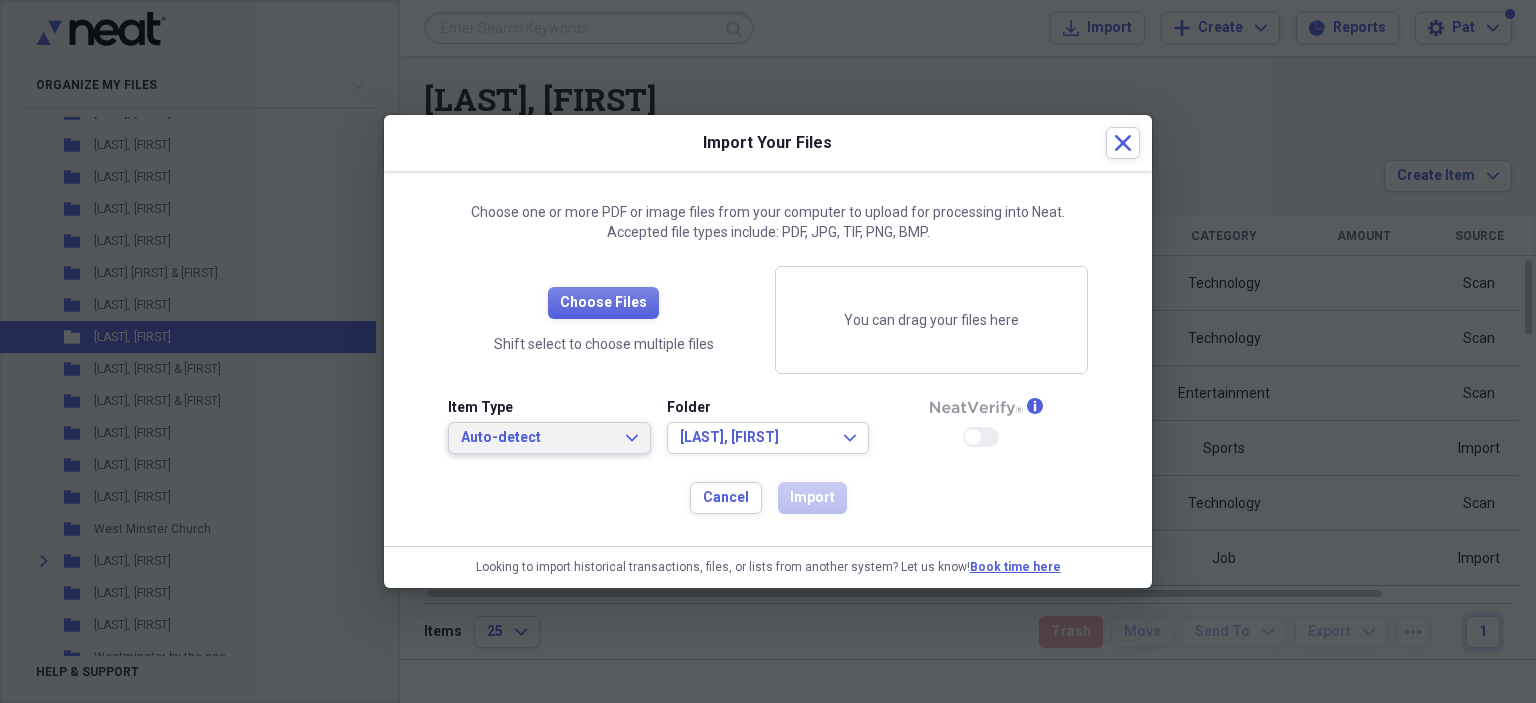 click on "Auto-detect" at bounding box center (537, 438) 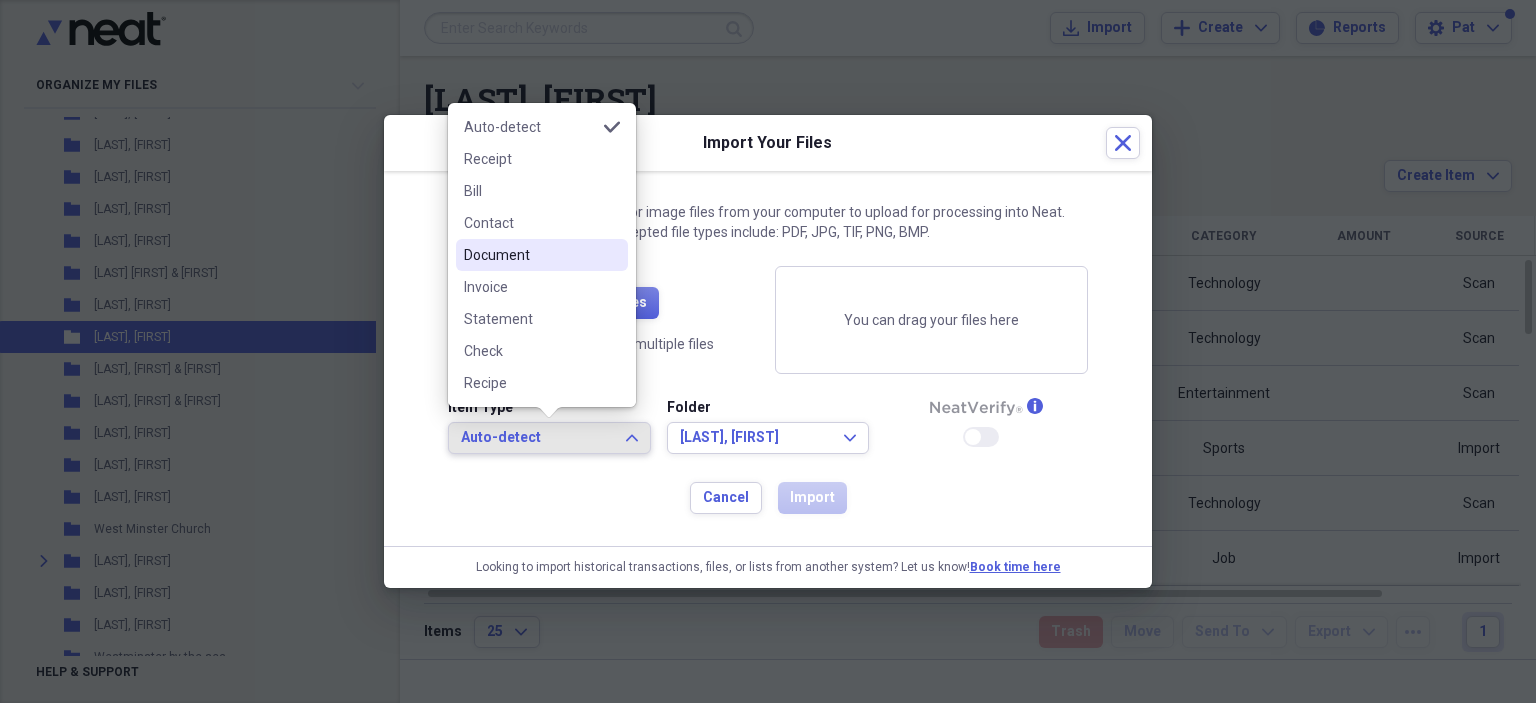click on "Document" at bounding box center (530, 255) 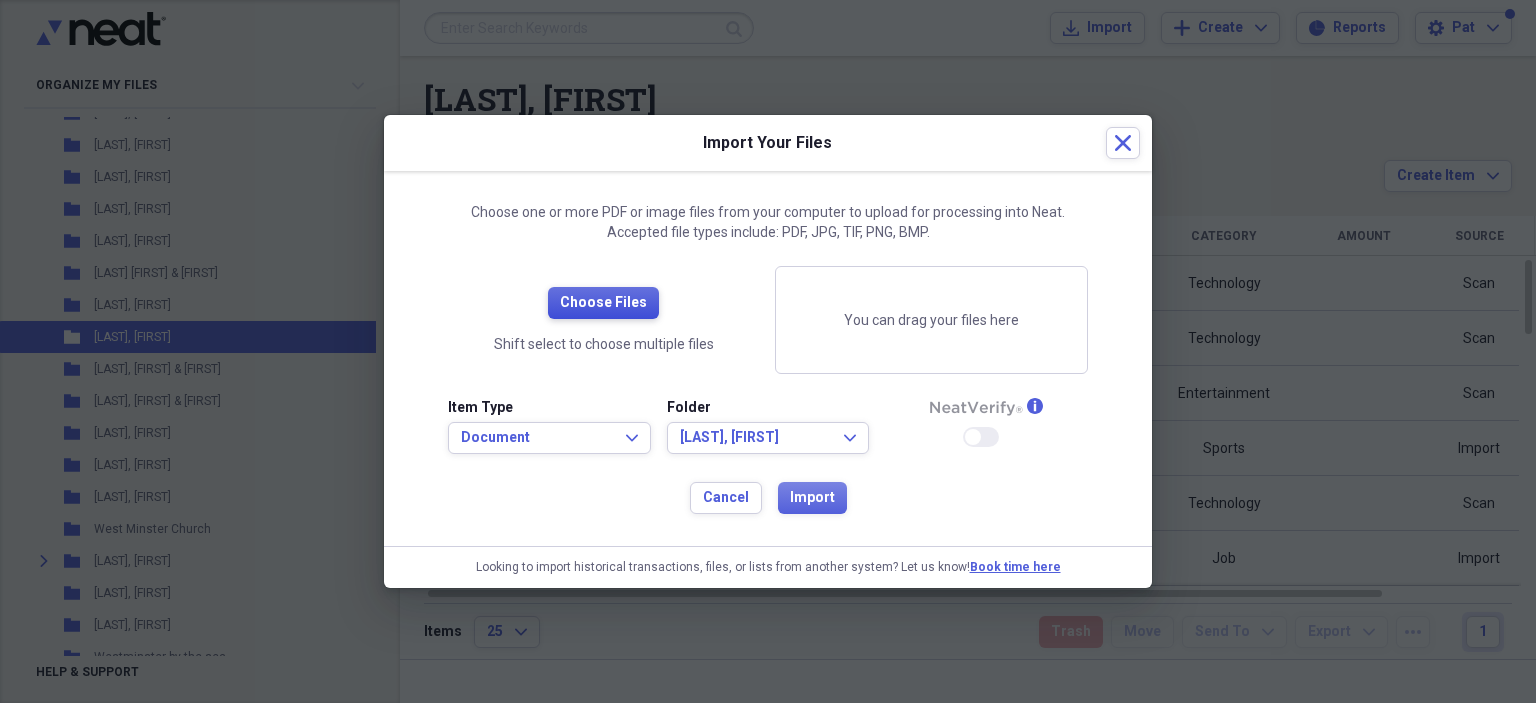 click on "Choose Files" at bounding box center [603, 303] 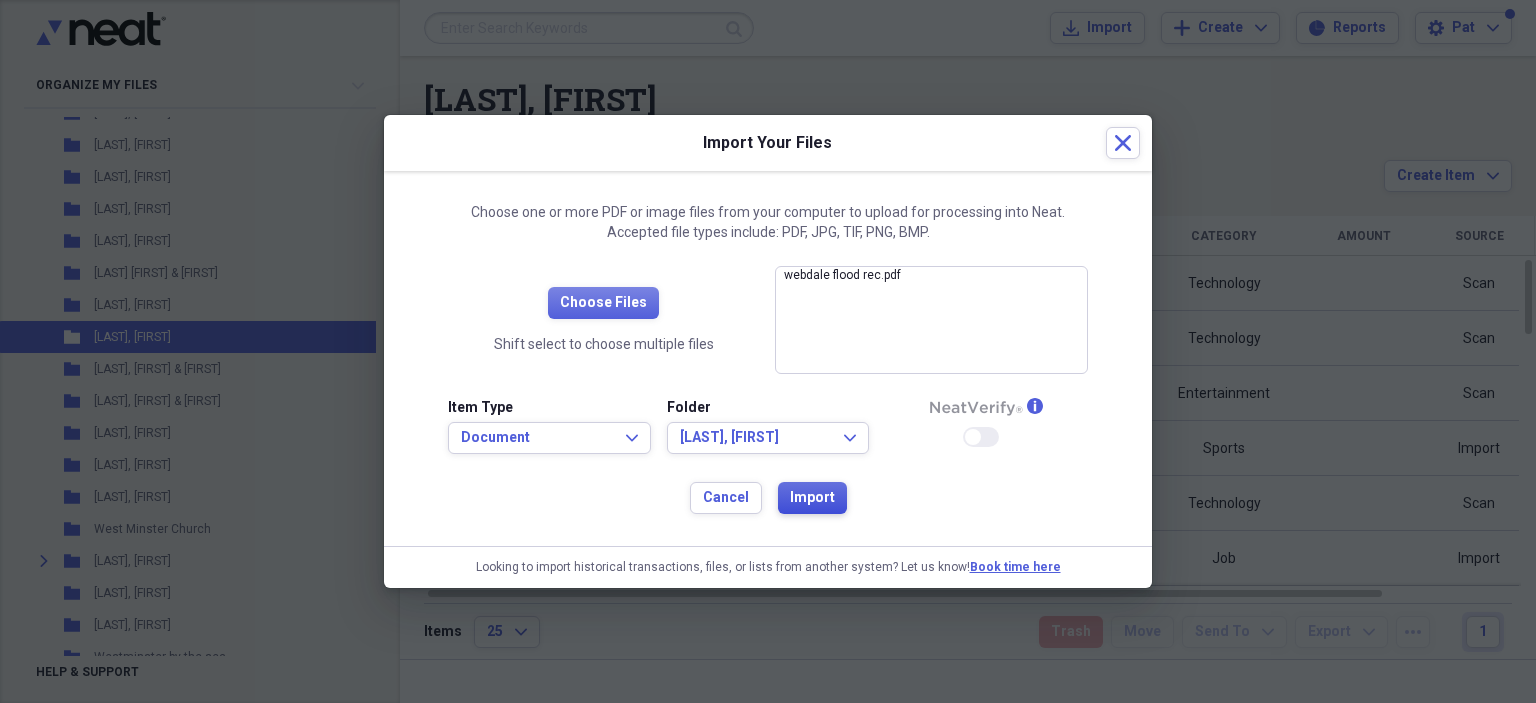 click on "Import" at bounding box center (812, 498) 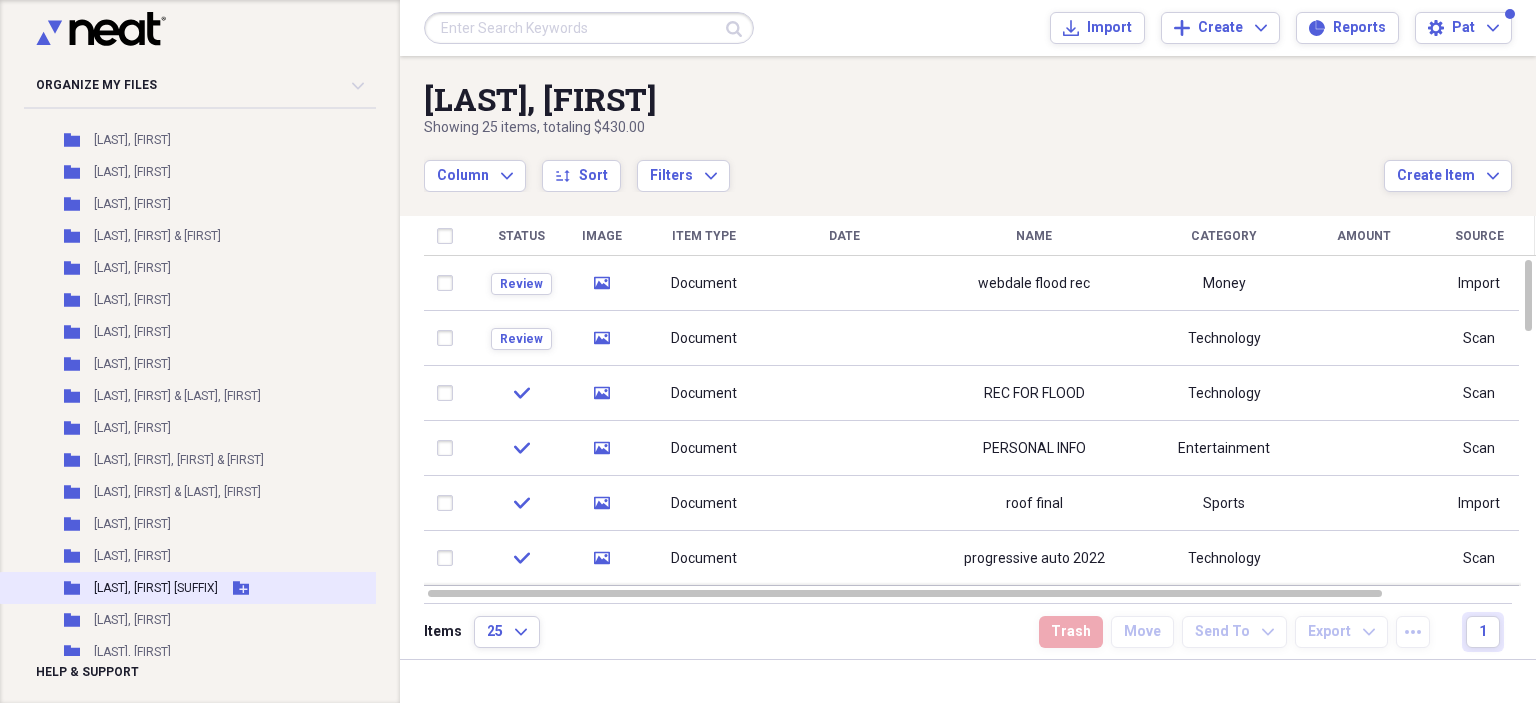 scroll, scrollTop: 14405, scrollLeft: 0, axis: vertical 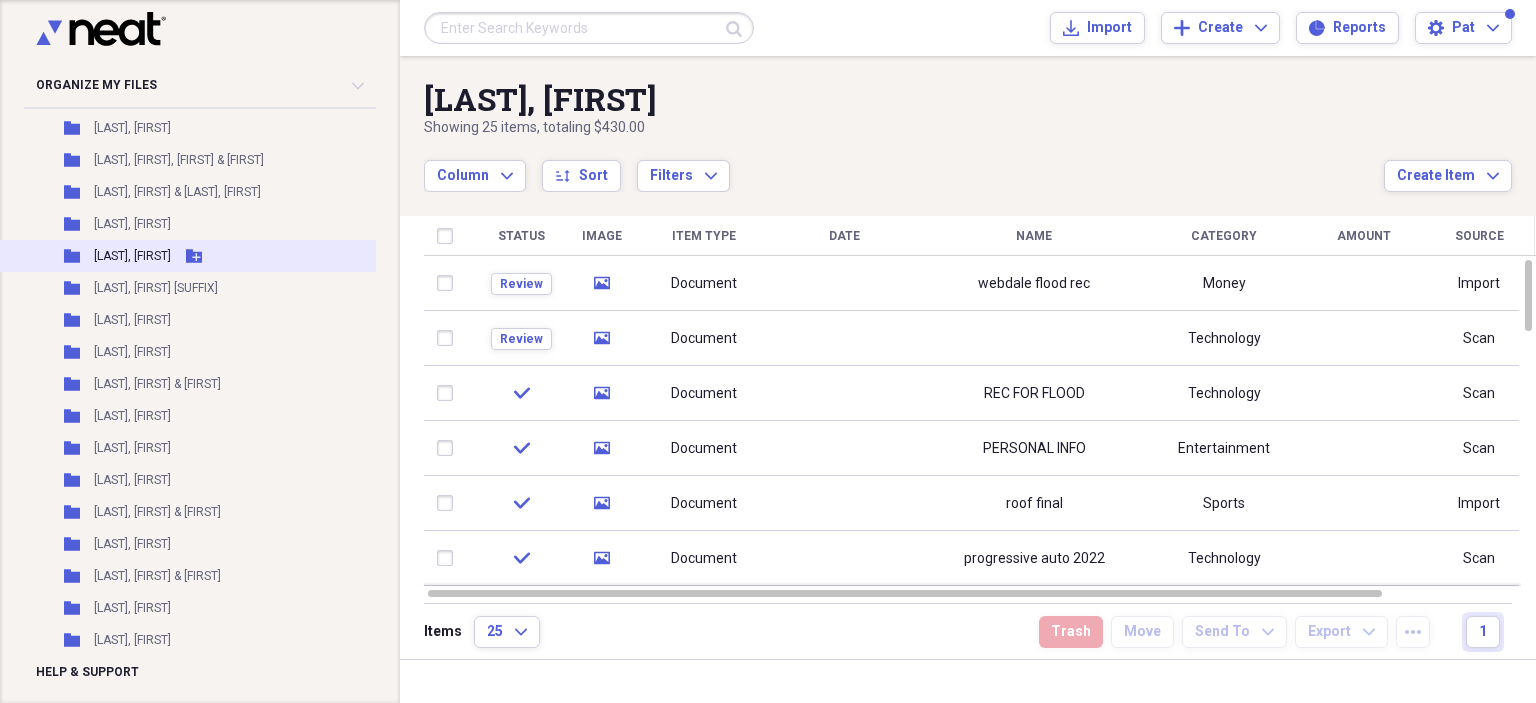 click on "[LAST], [FIRST]" at bounding box center (132, 256) 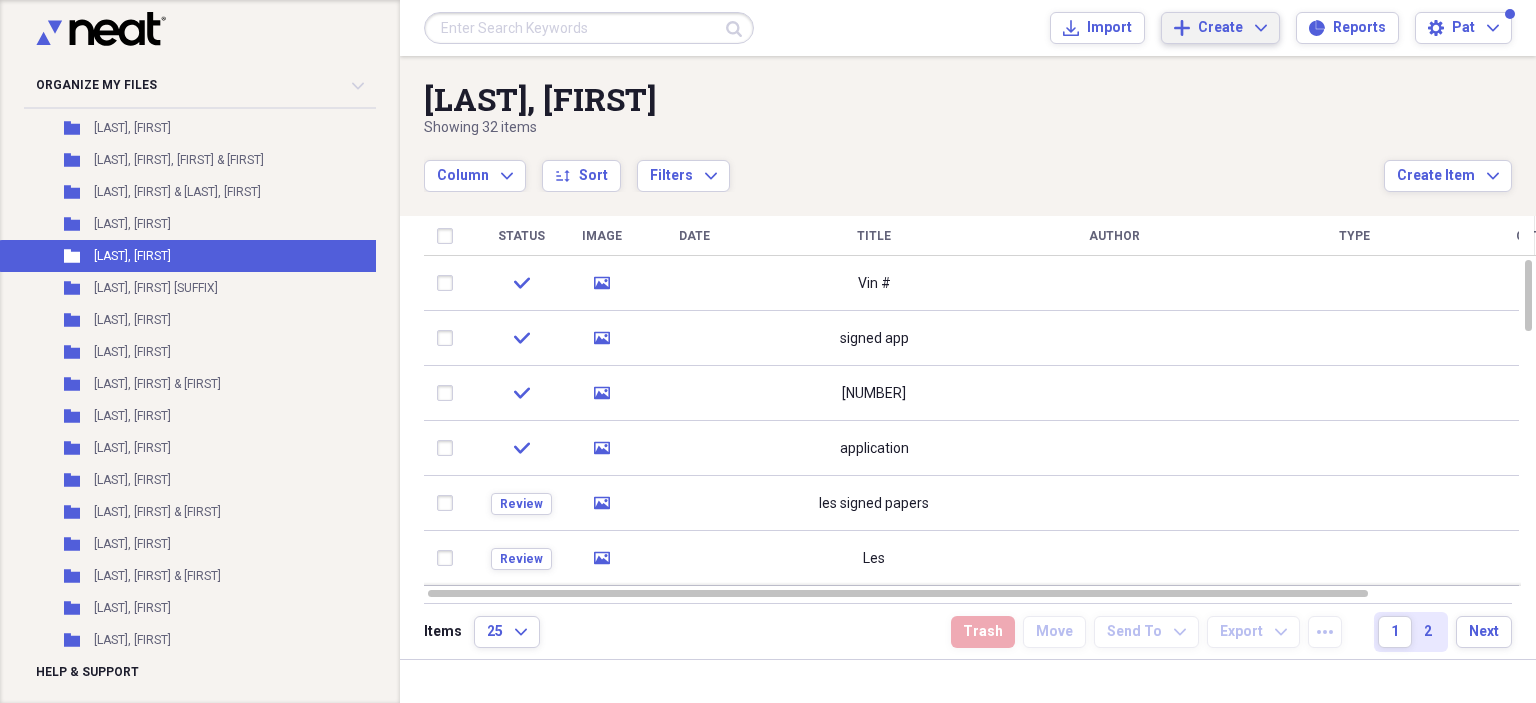 click on "Create Expand" at bounding box center (1232, 28) 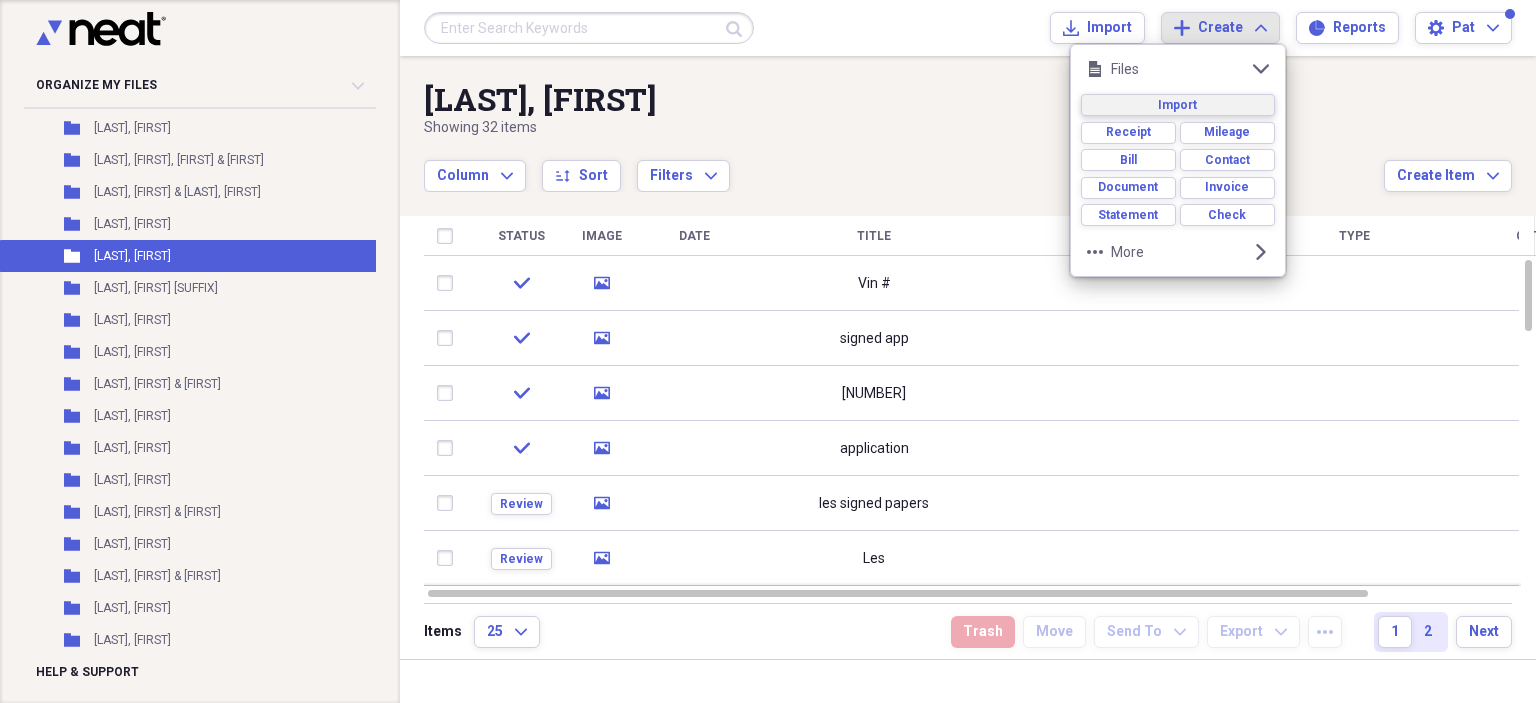 click on "Import" at bounding box center (1178, 105) 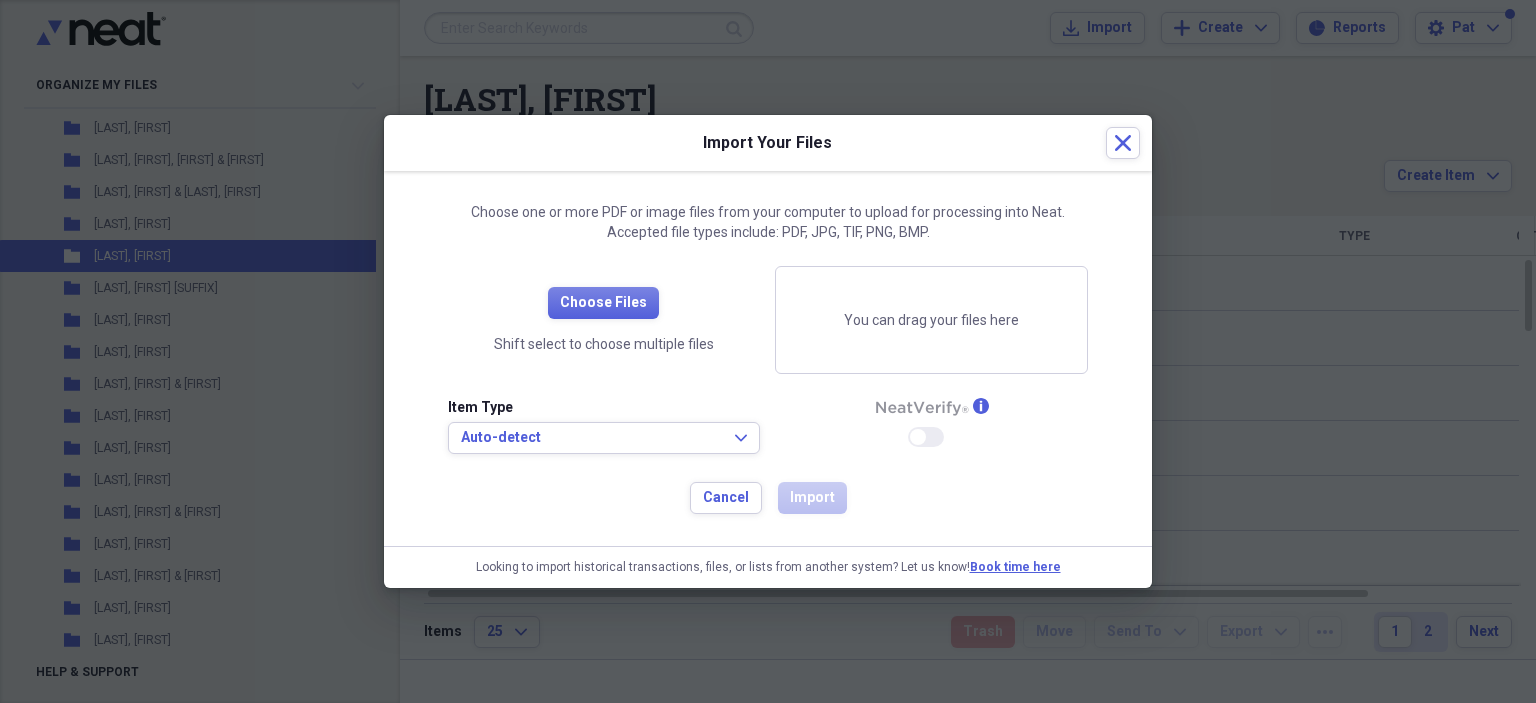 click at bounding box center (768, 351) 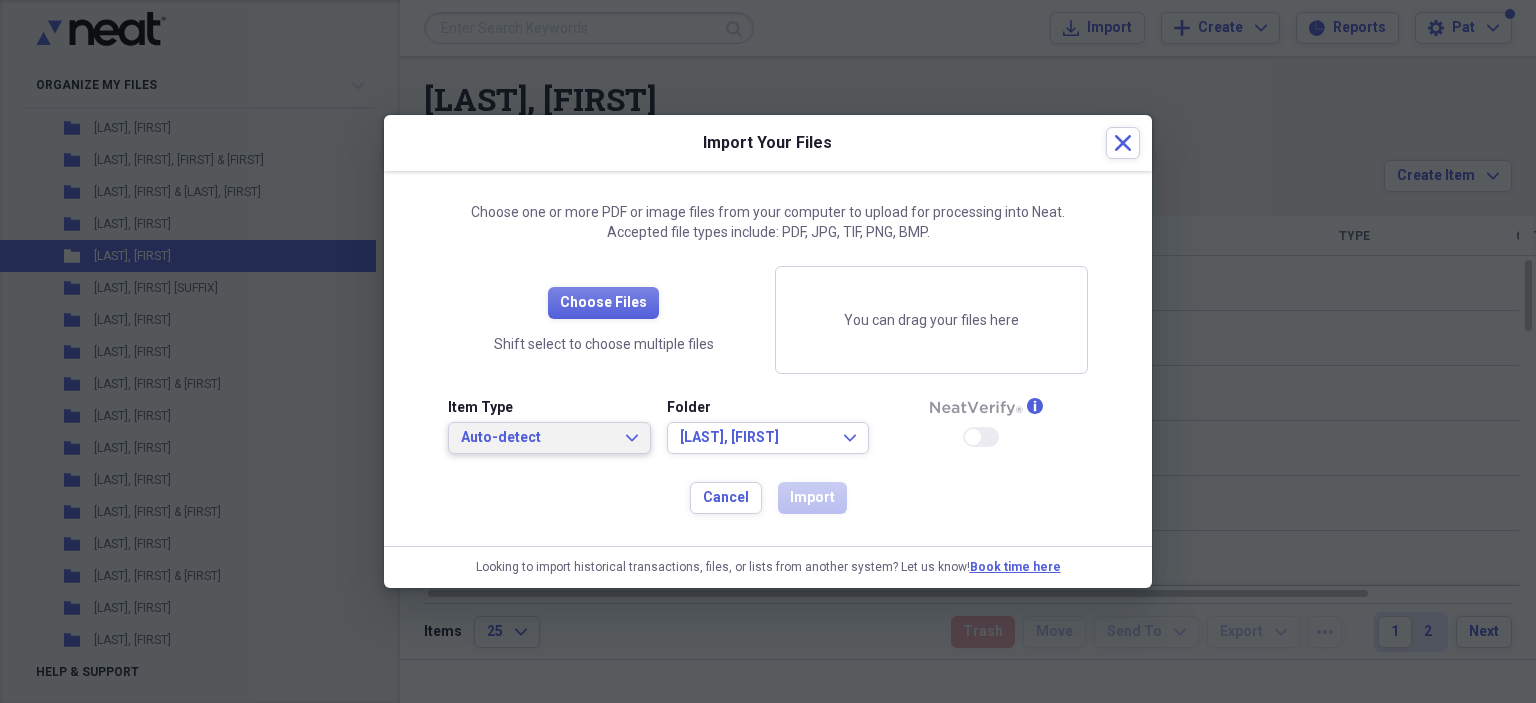 click on "Auto-detect" at bounding box center [537, 438] 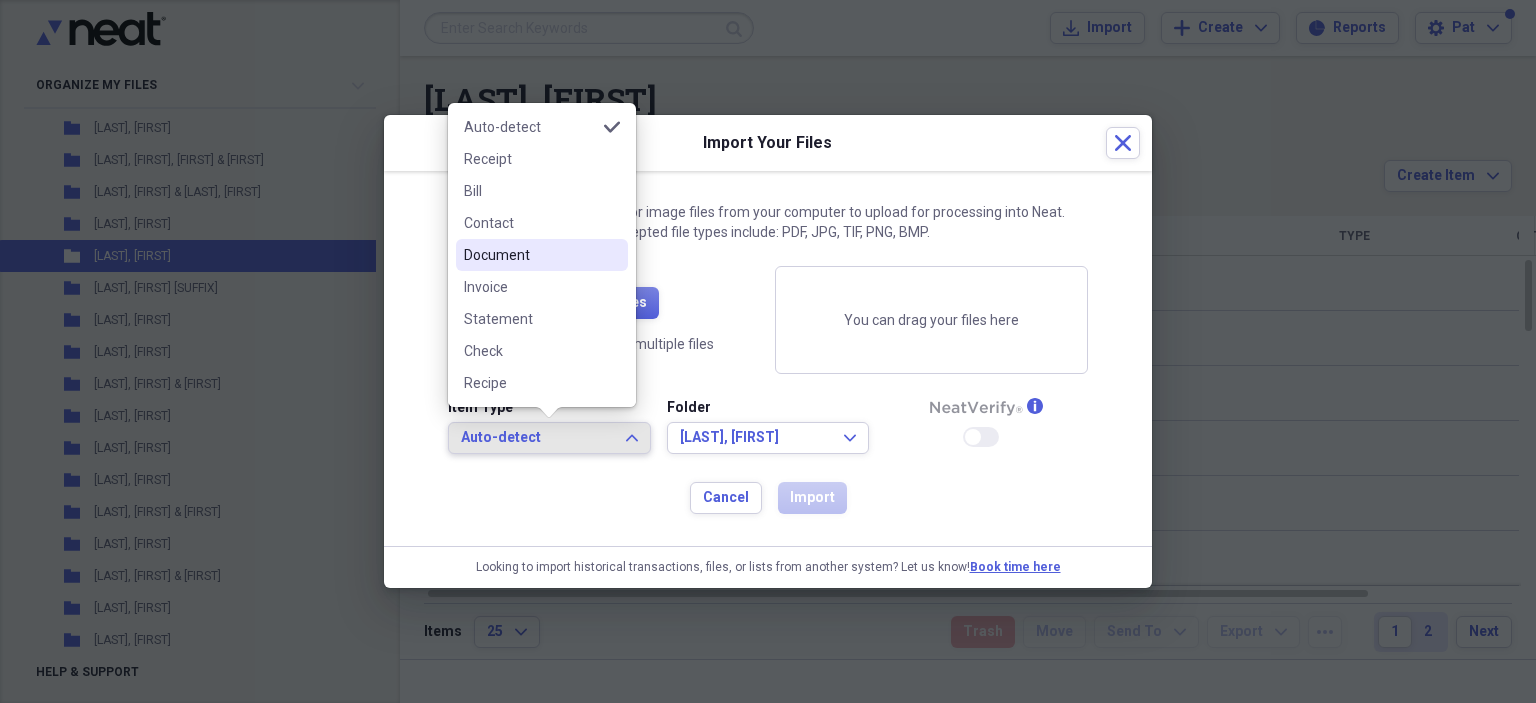 click on "Document" at bounding box center (530, 255) 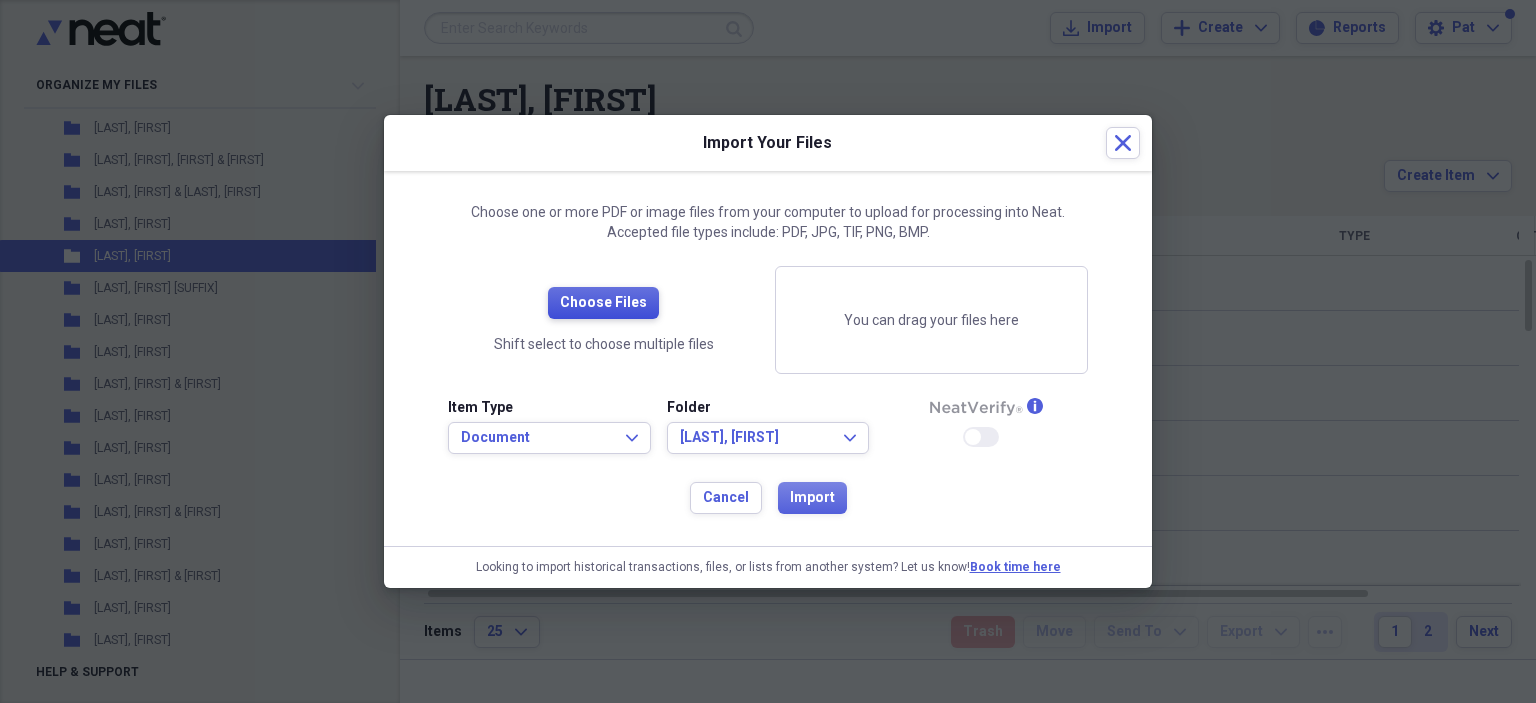 click on "Choose Files" at bounding box center (603, 303) 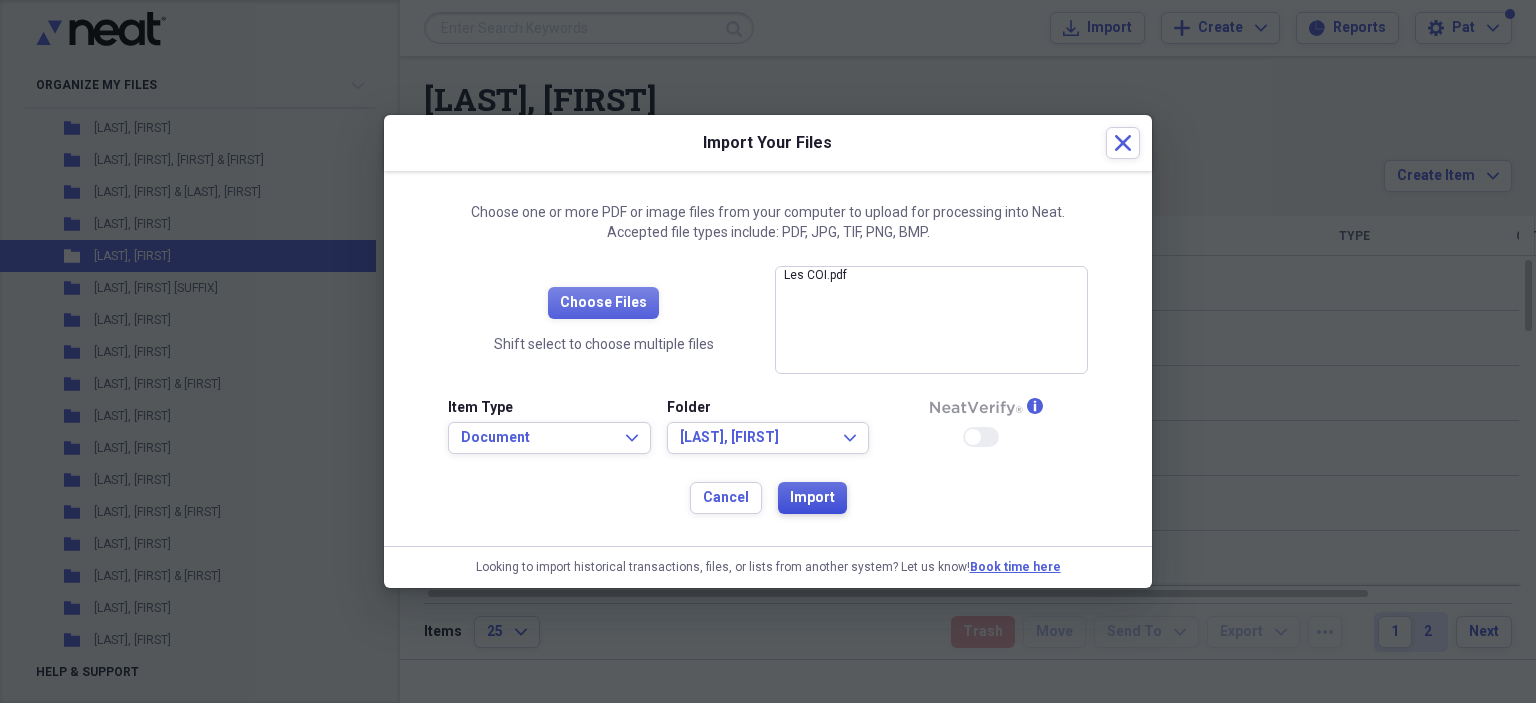 click on "Import" at bounding box center [812, 498] 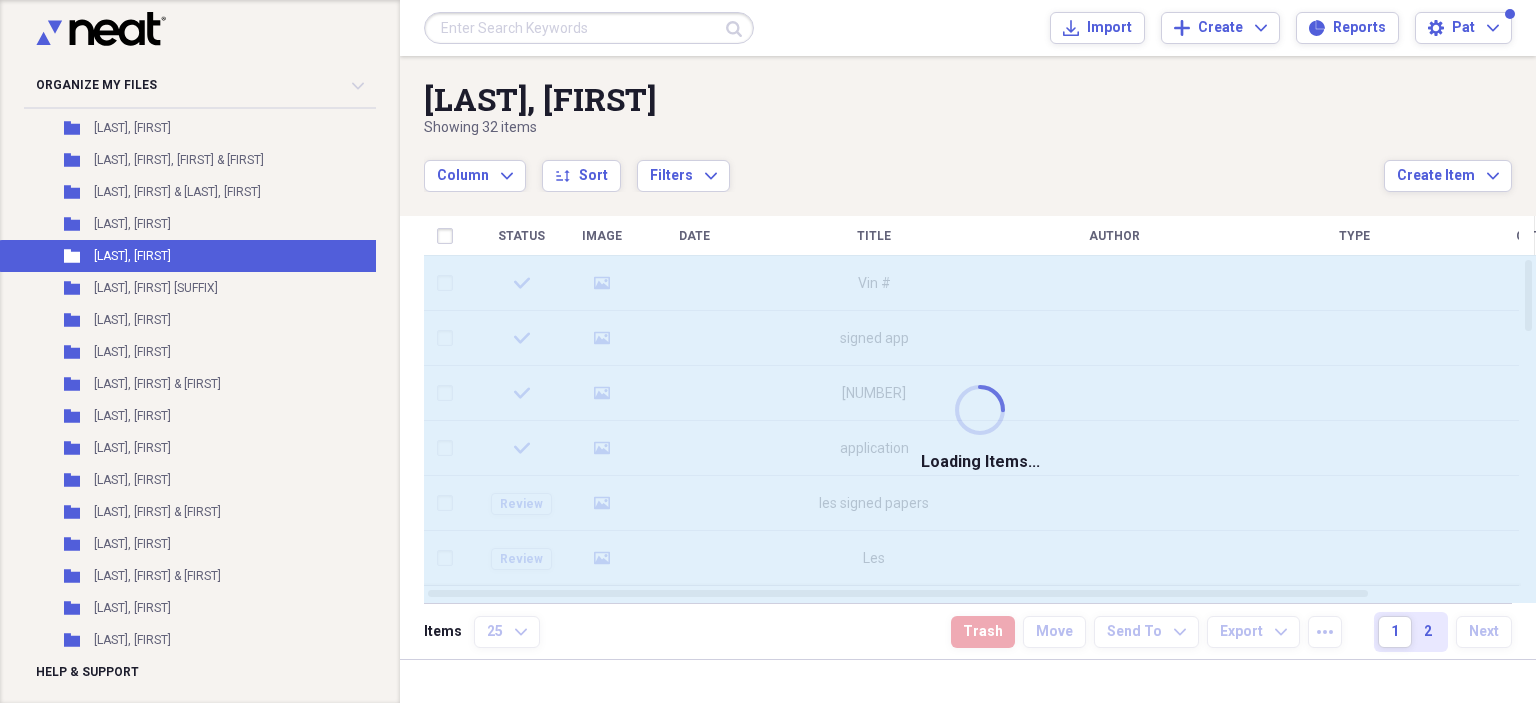click on "Needs Review" at bounding box center [105, -14272] 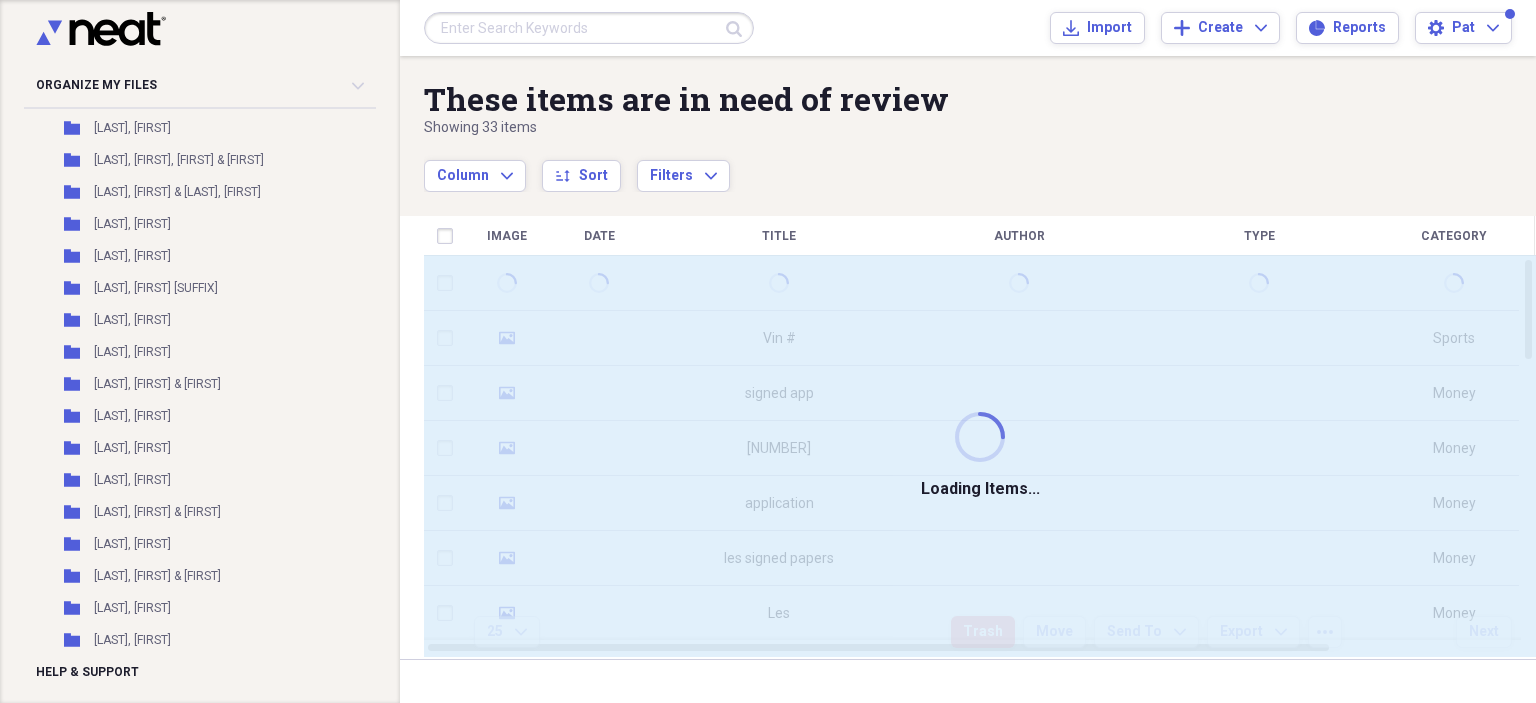scroll, scrollTop: 0, scrollLeft: 0, axis: both 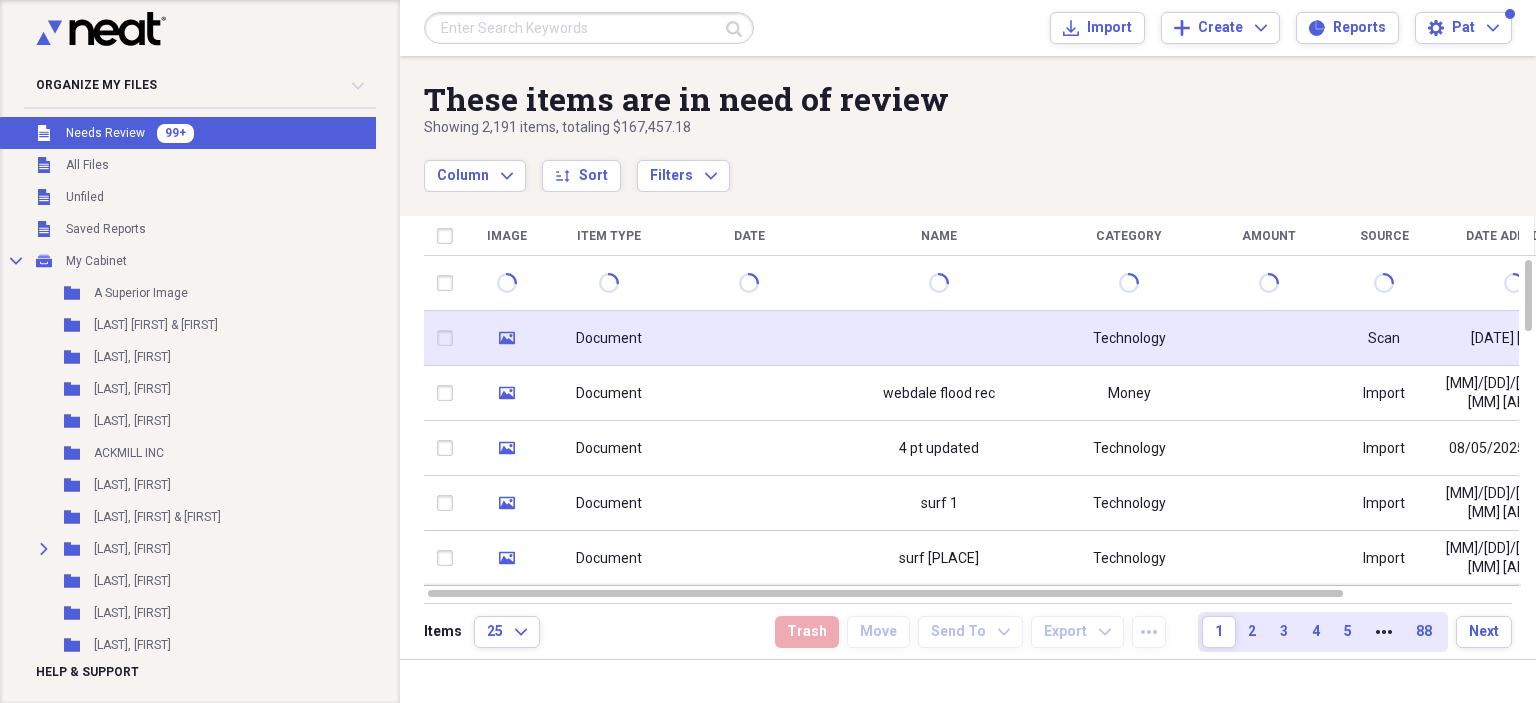 click at bounding box center [939, 338] 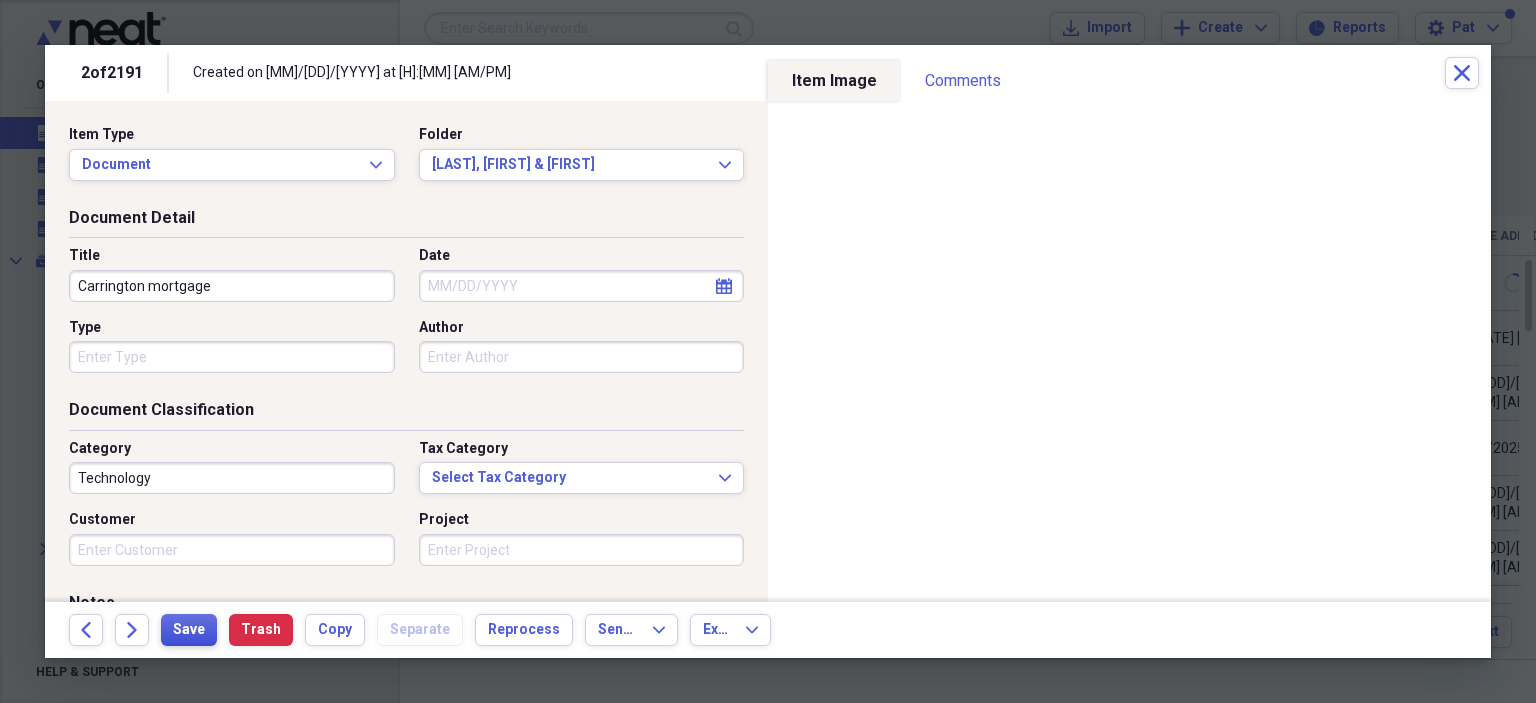 type on "Carrington mortgage" 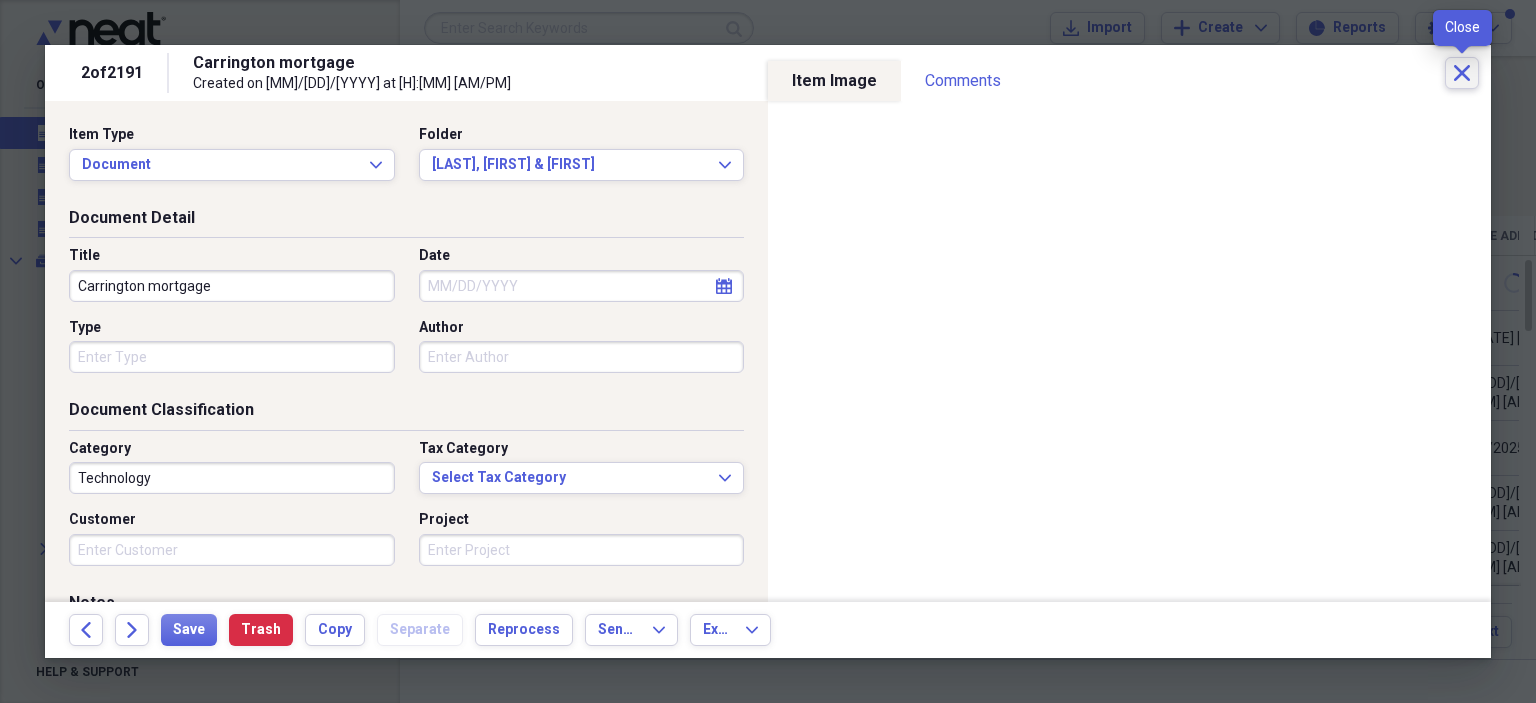click on "Close" 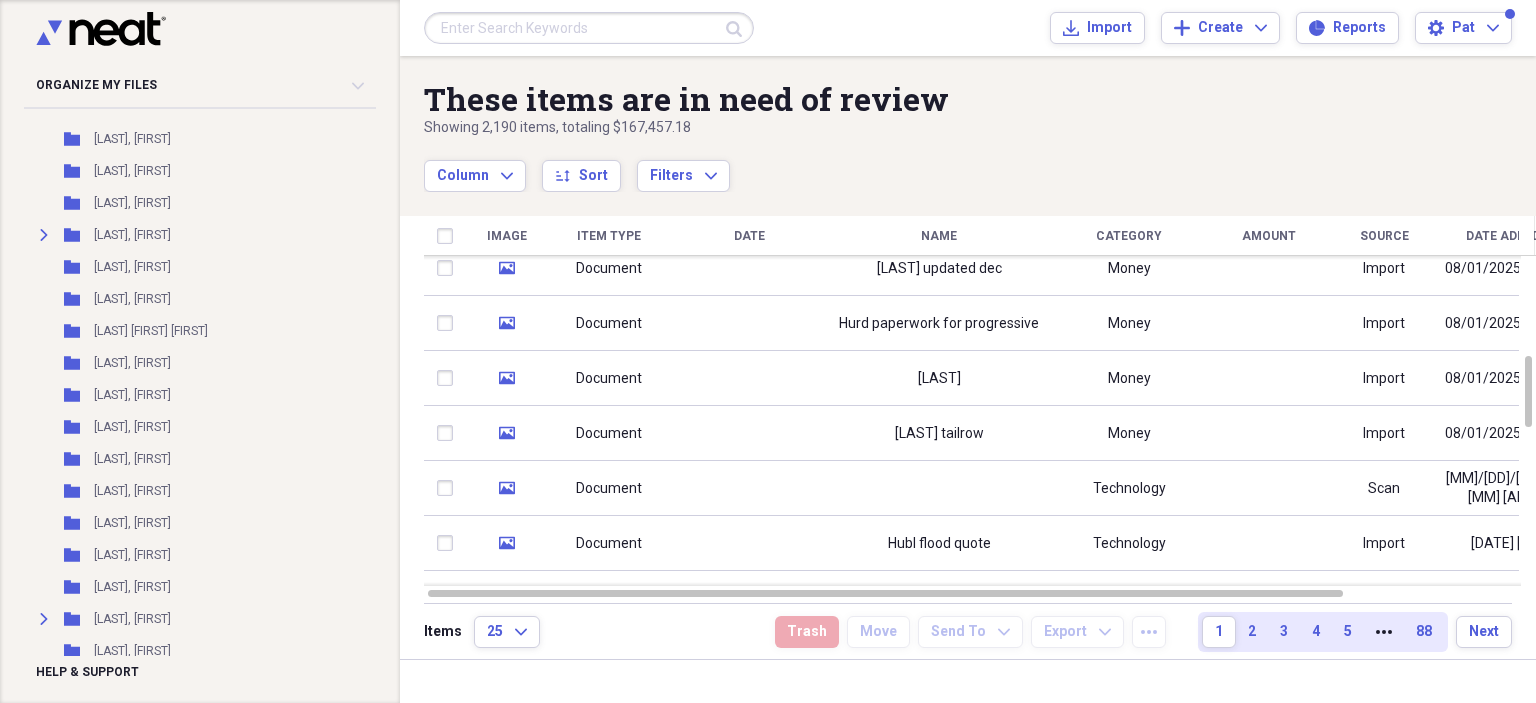 scroll, scrollTop: 18315, scrollLeft: 0, axis: vertical 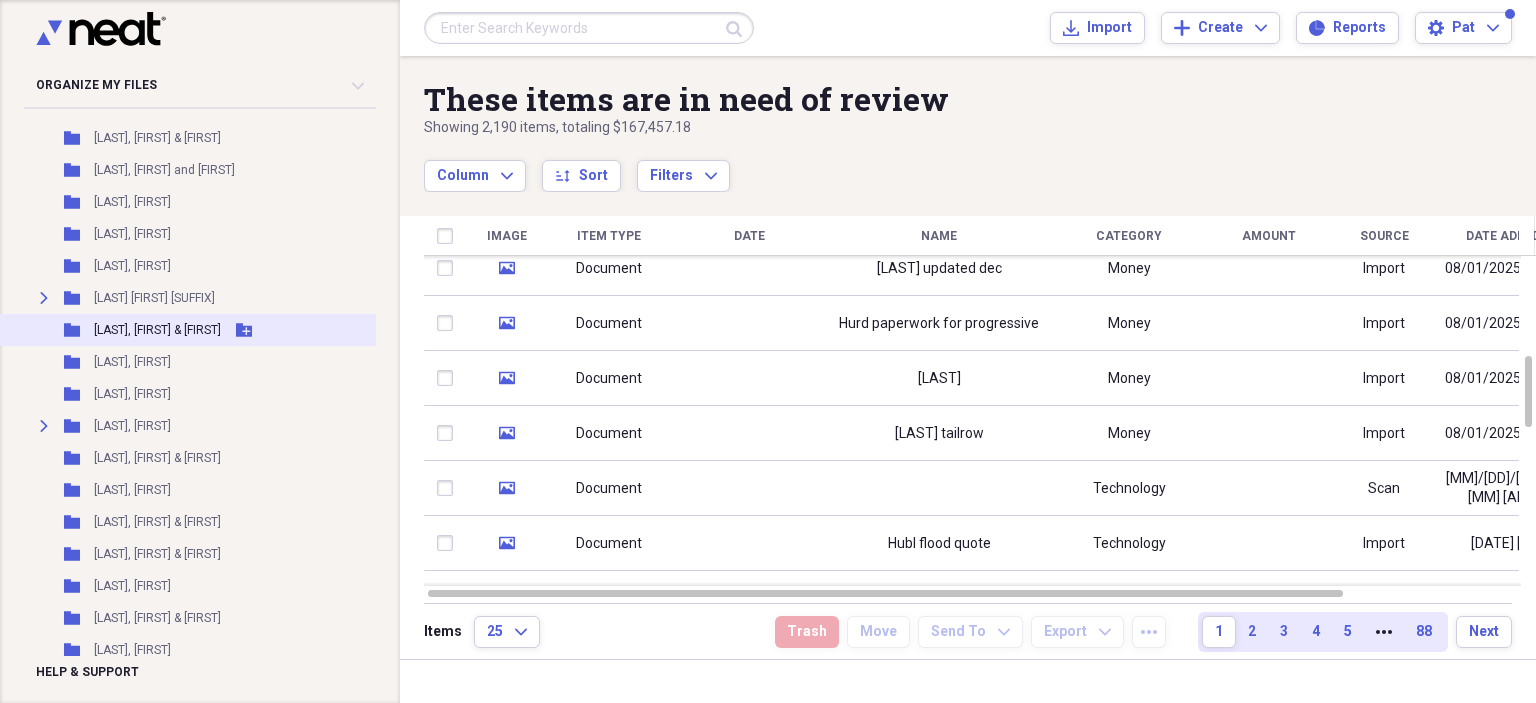click on "[LAST], [FIRST] & [FIRST], [FIRST]" at bounding box center [157, 330] 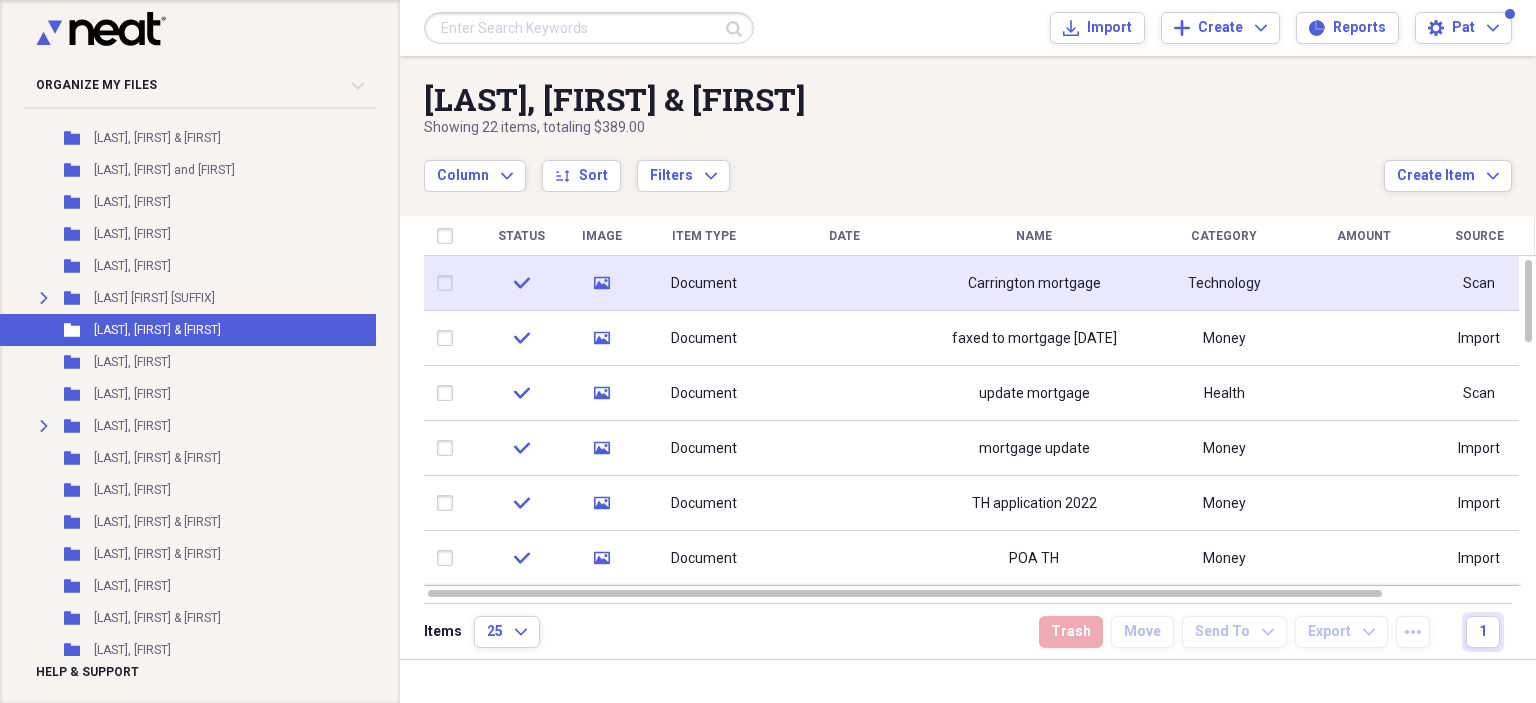 click on "Carrington mortgage" at bounding box center (1034, 284) 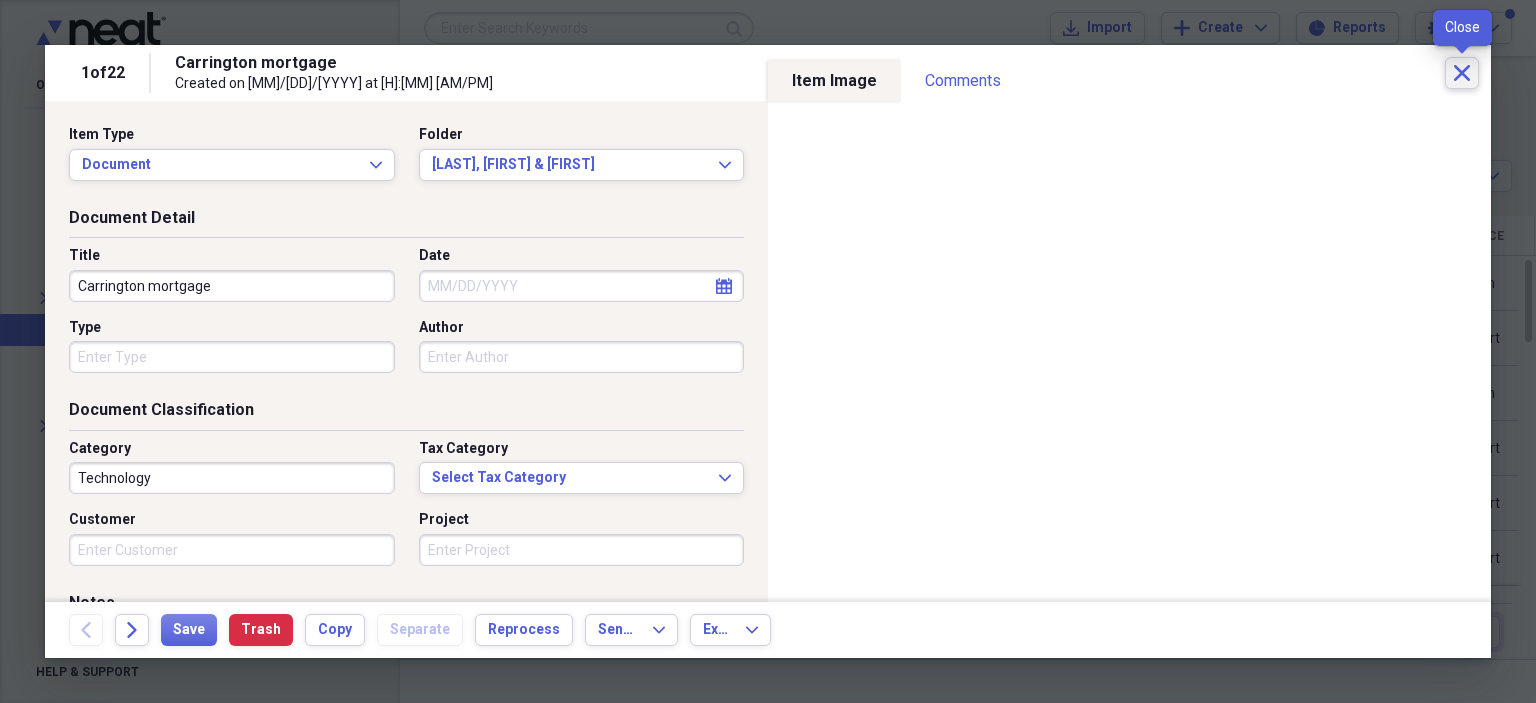 click on "Close" 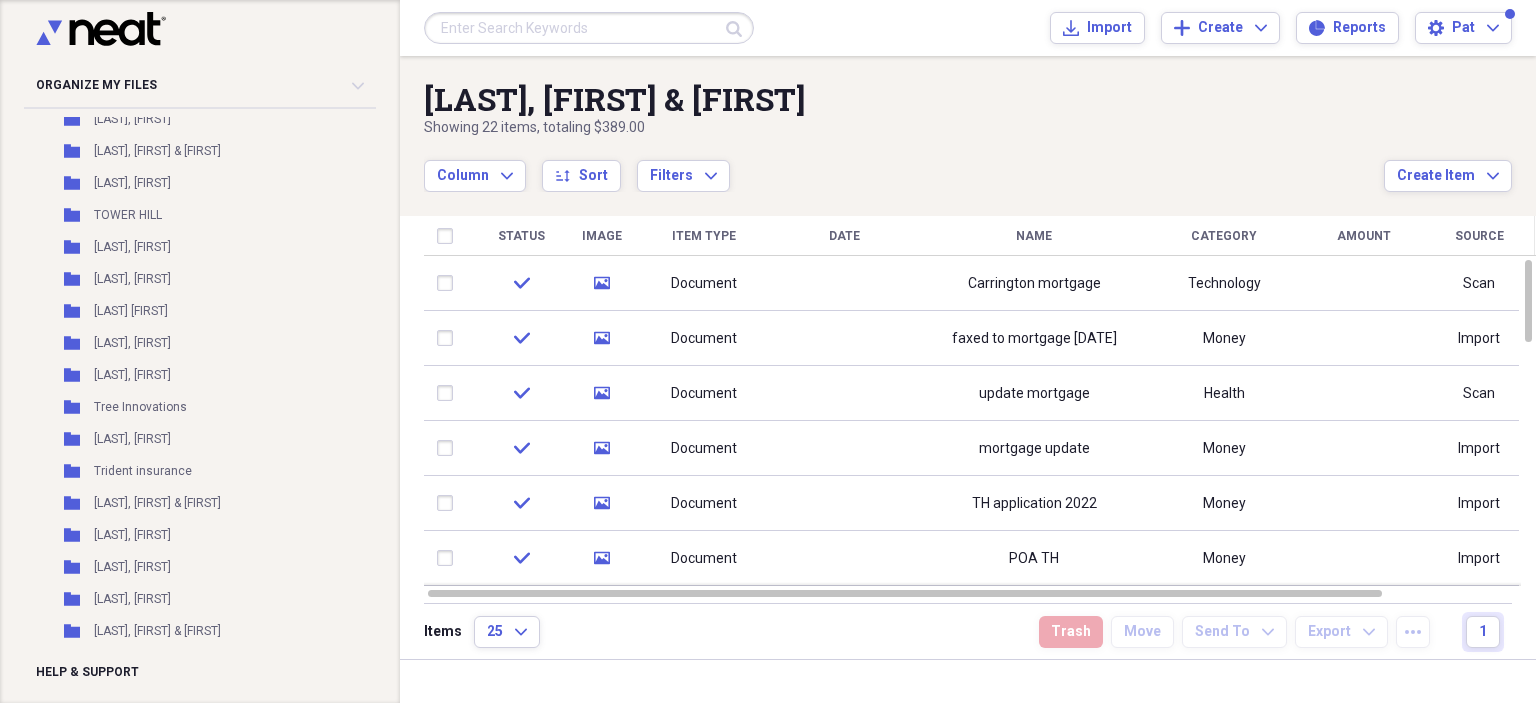 scroll, scrollTop: 45909, scrollLeft: 0, axis: vertical 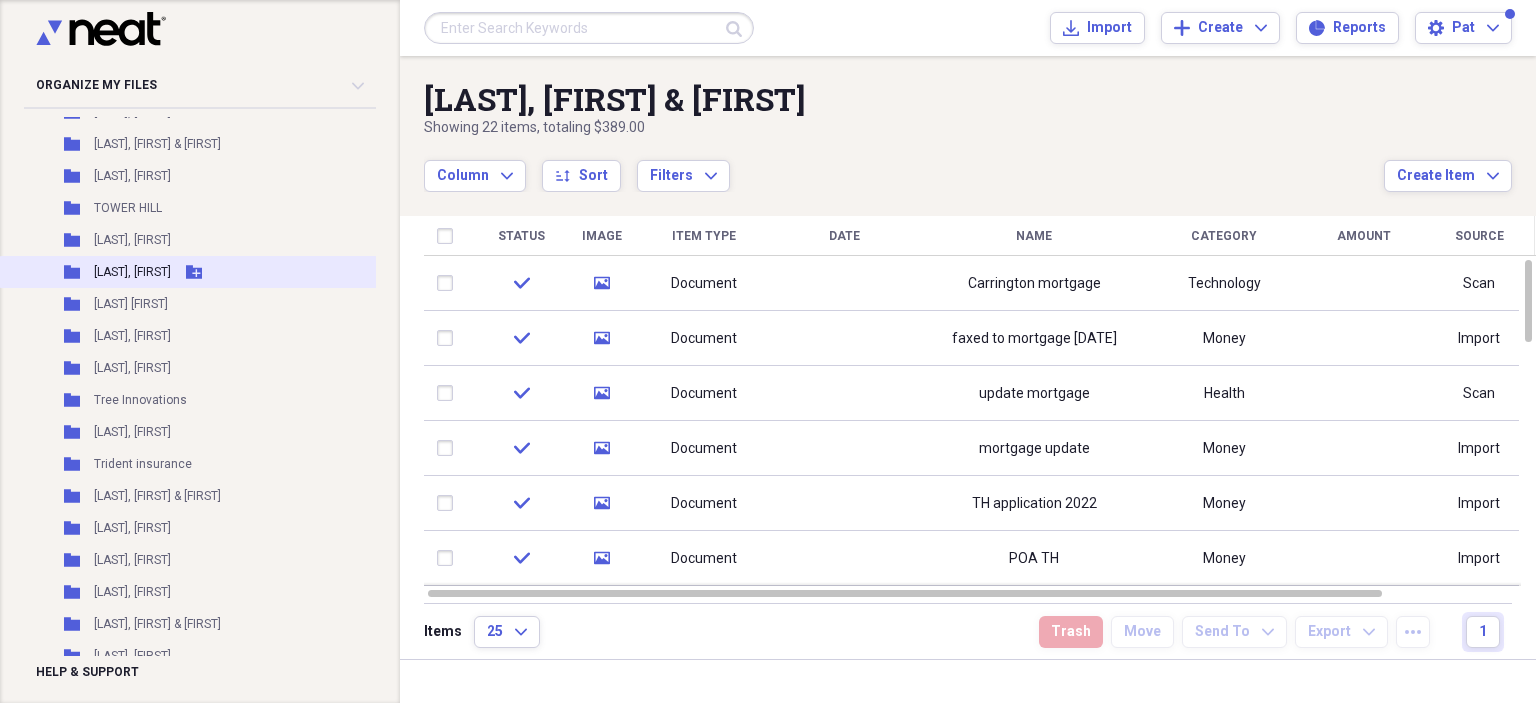 click on "[LAST], [FIRST]" at bounding box center (132, 272) 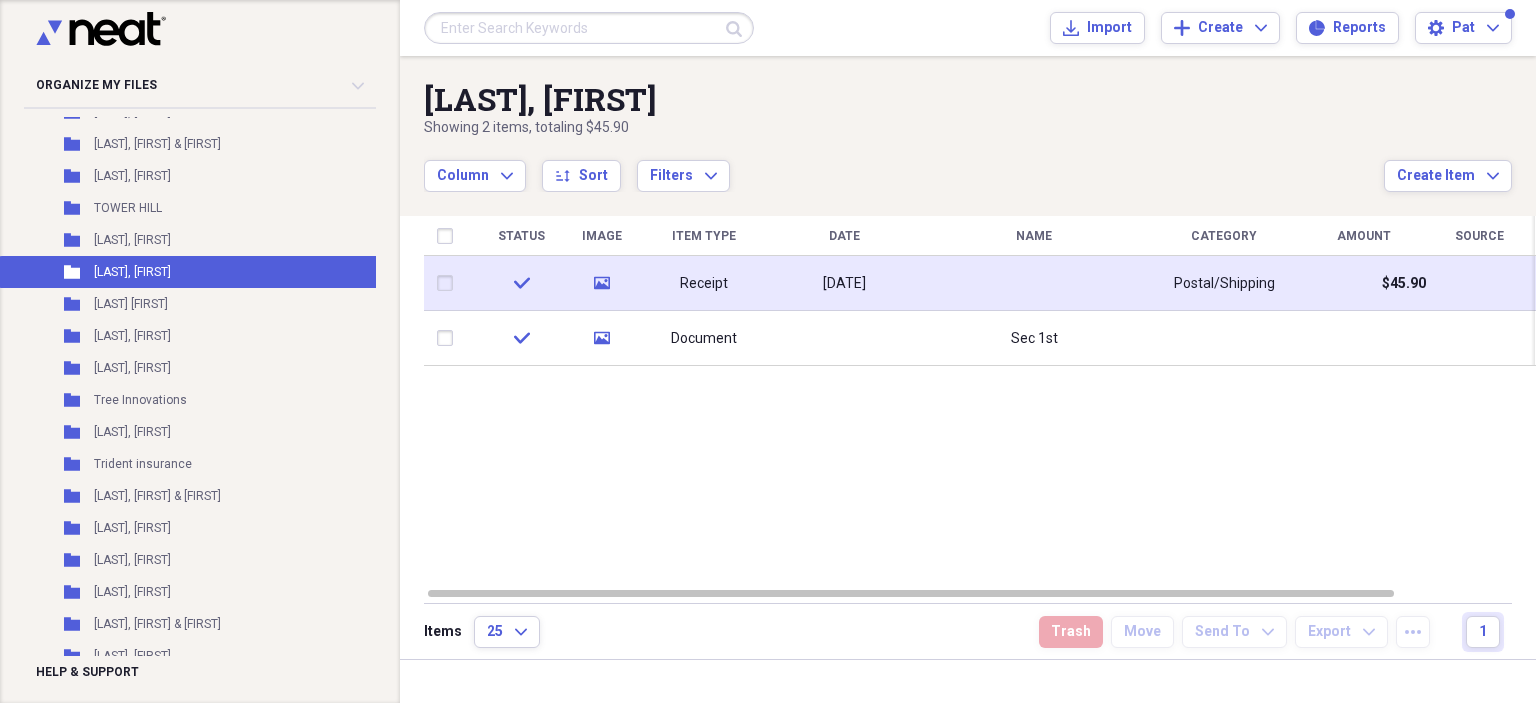 click at bounding box center (1034, 283) 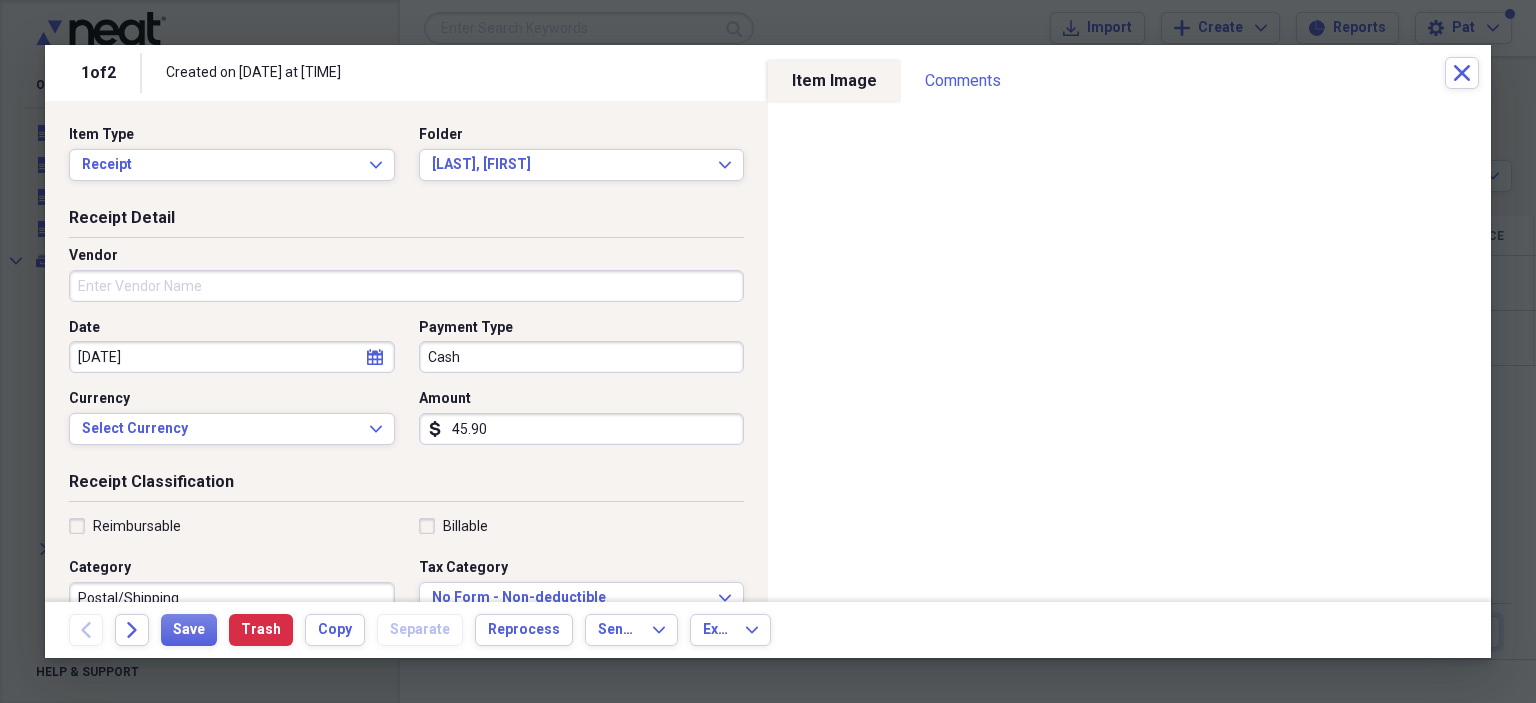 scroll, scrollTop: 0, scrollLeft: 0, axis: both 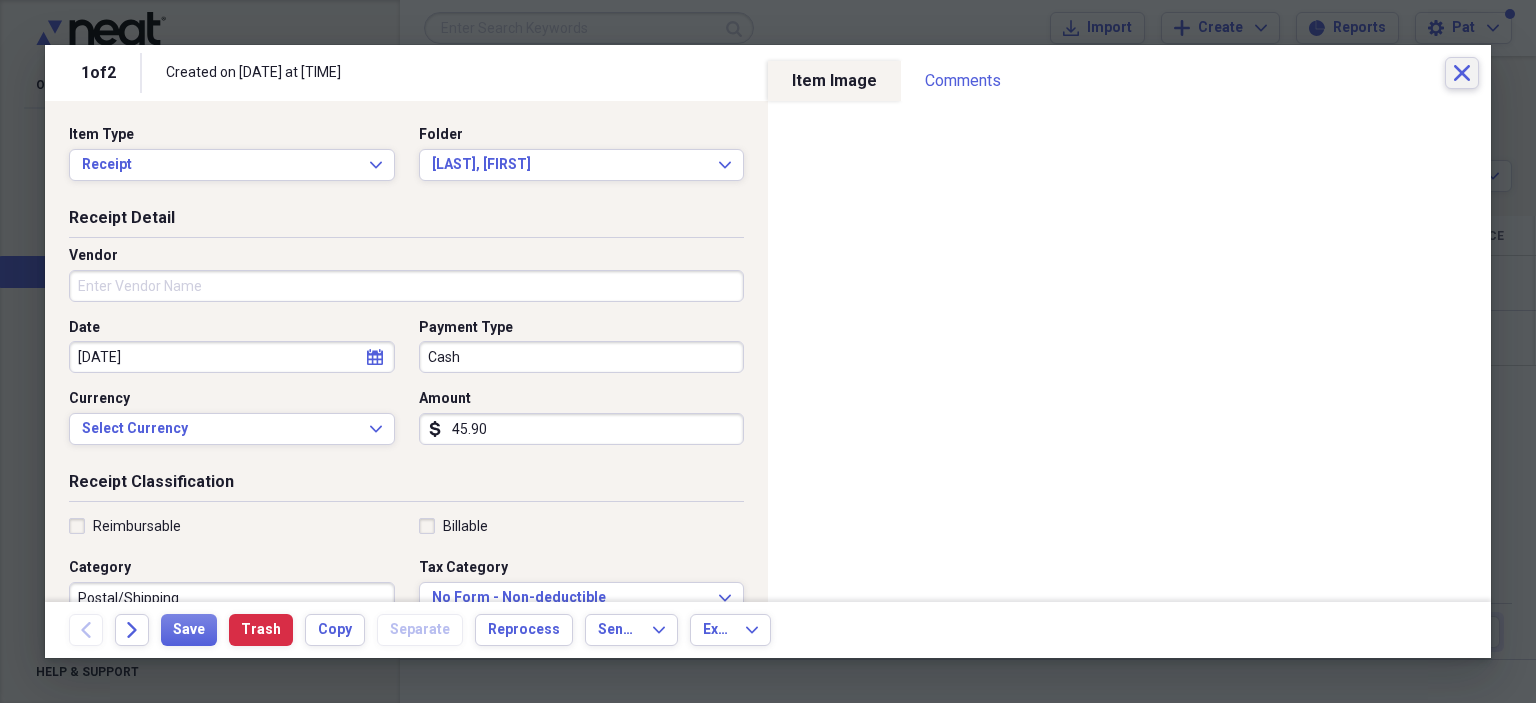 click on "Close" 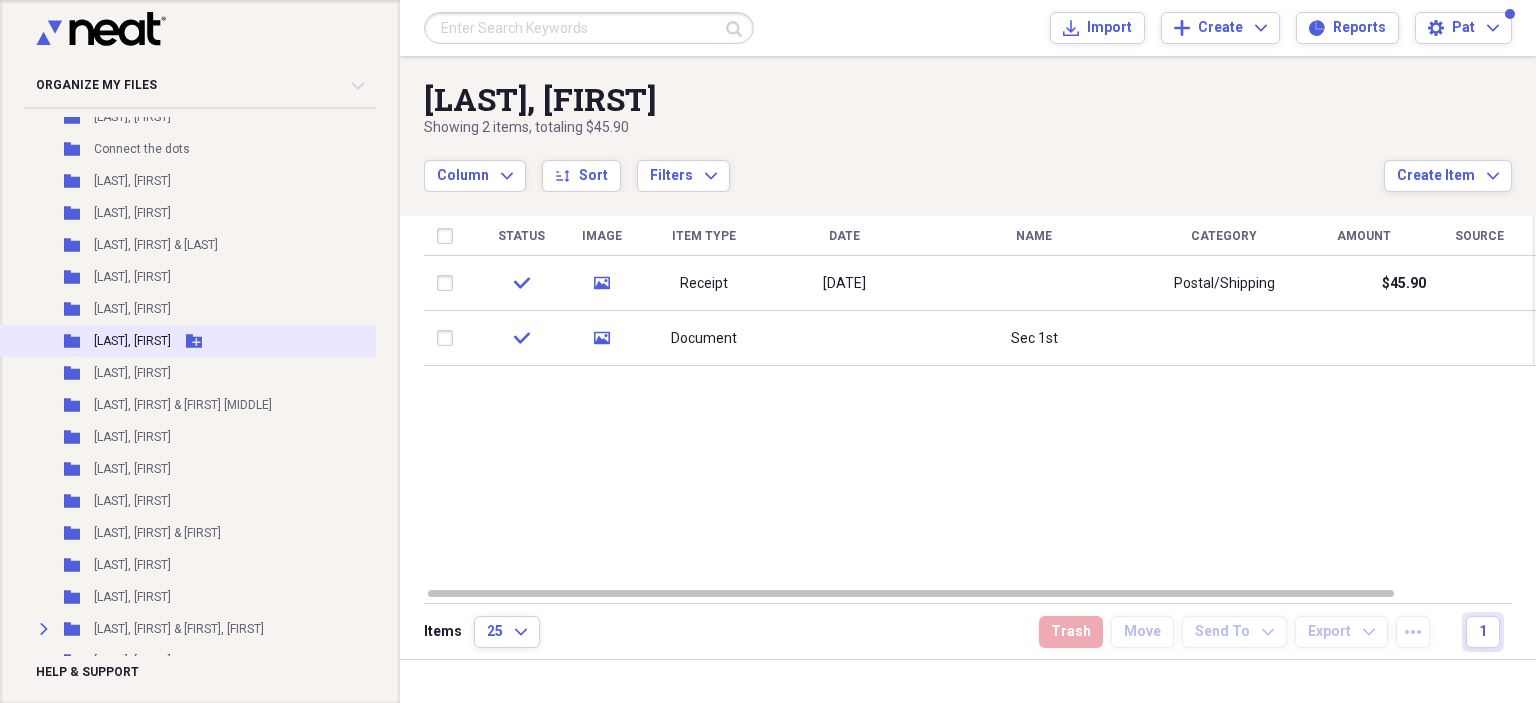 scroll, scrollTop: 9016, scrollLeft: 0, axis: vertical 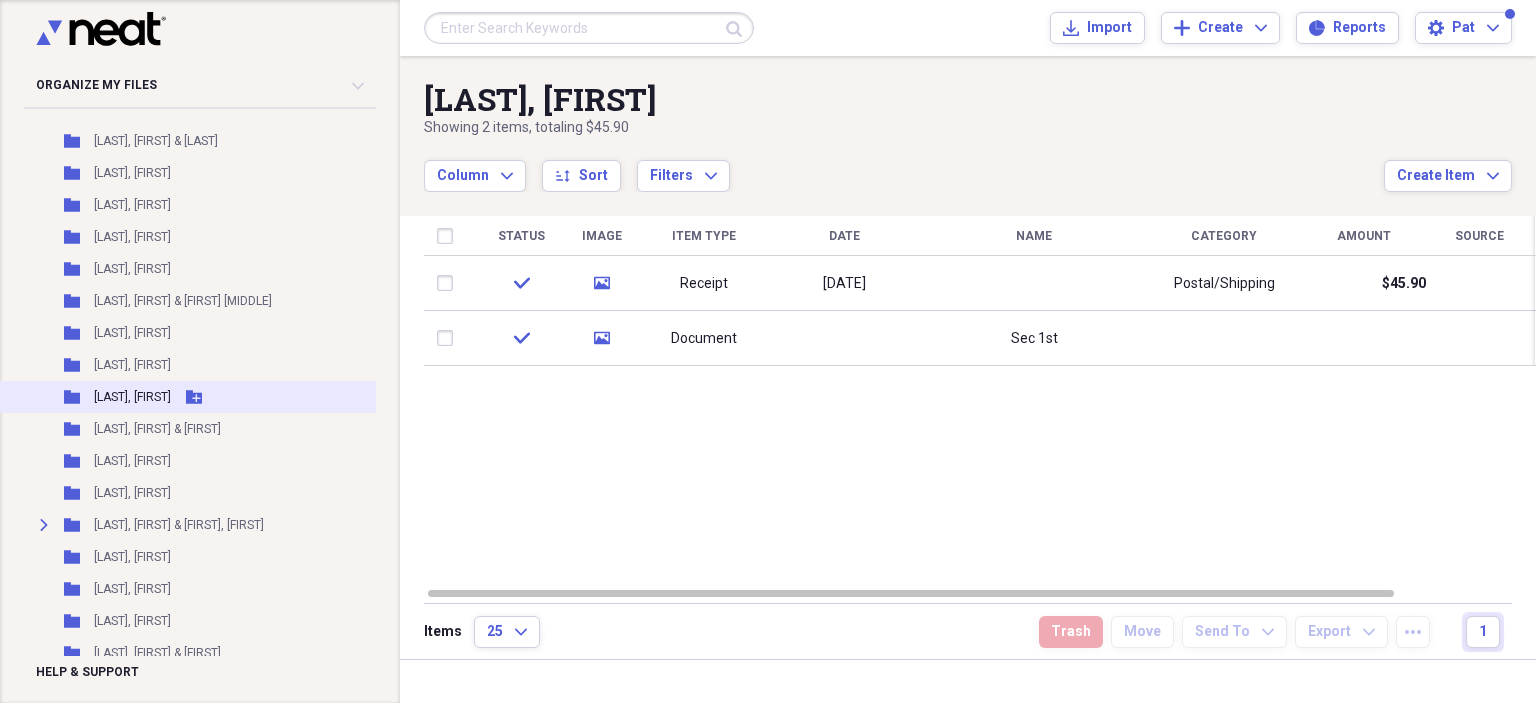 click on "[LAST], [FIRST]" at bounding box center [132, 397] 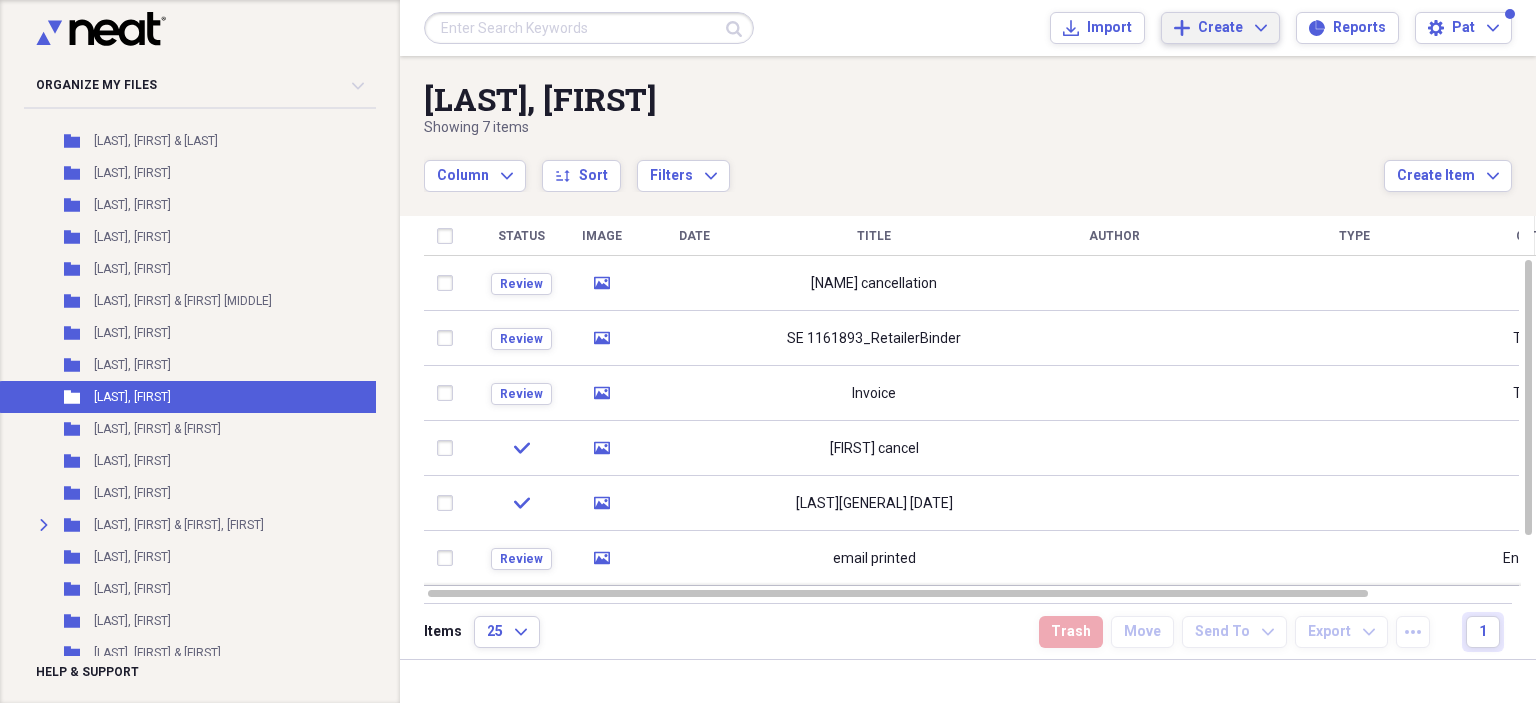 click on "Create Expand" at bounding box center [1232, 28] 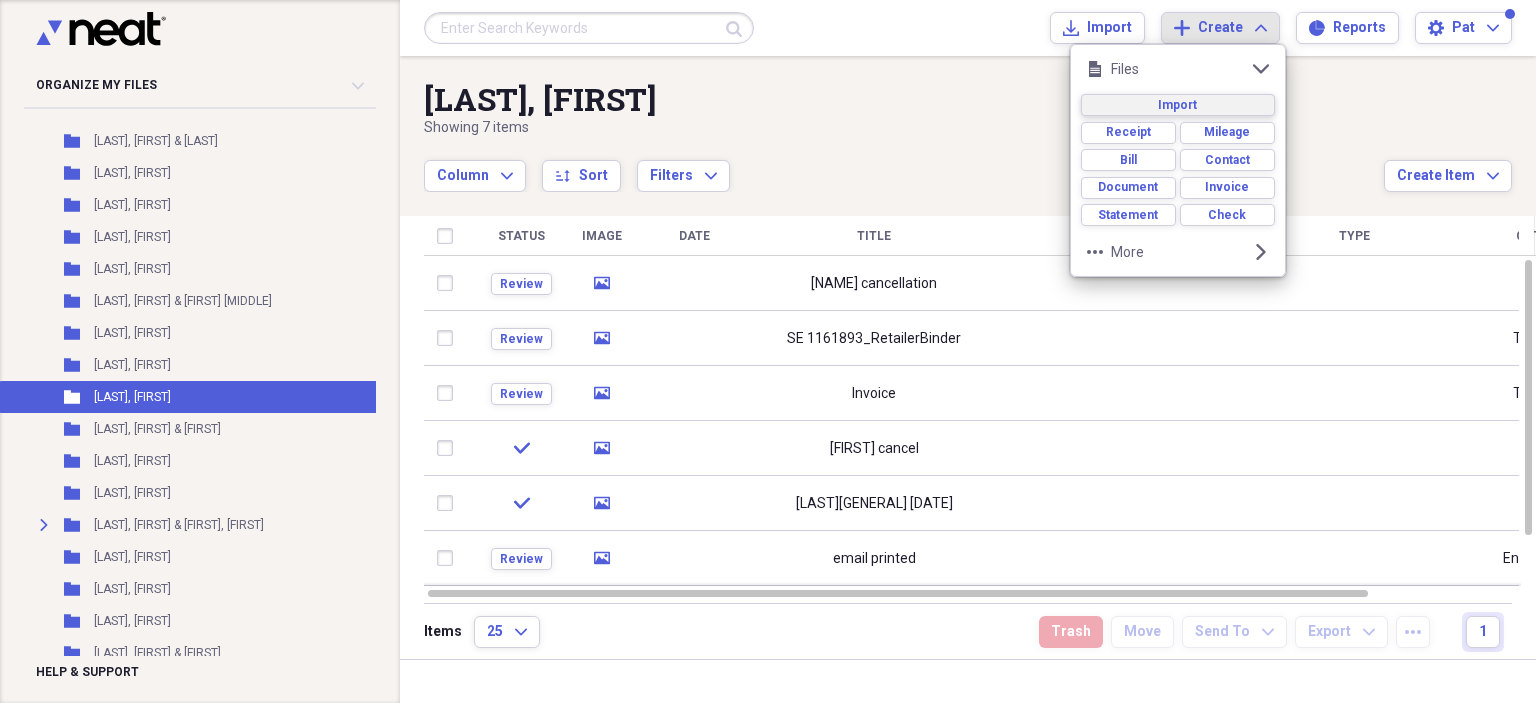 click on "Import" at bounding box center (1177, 105) 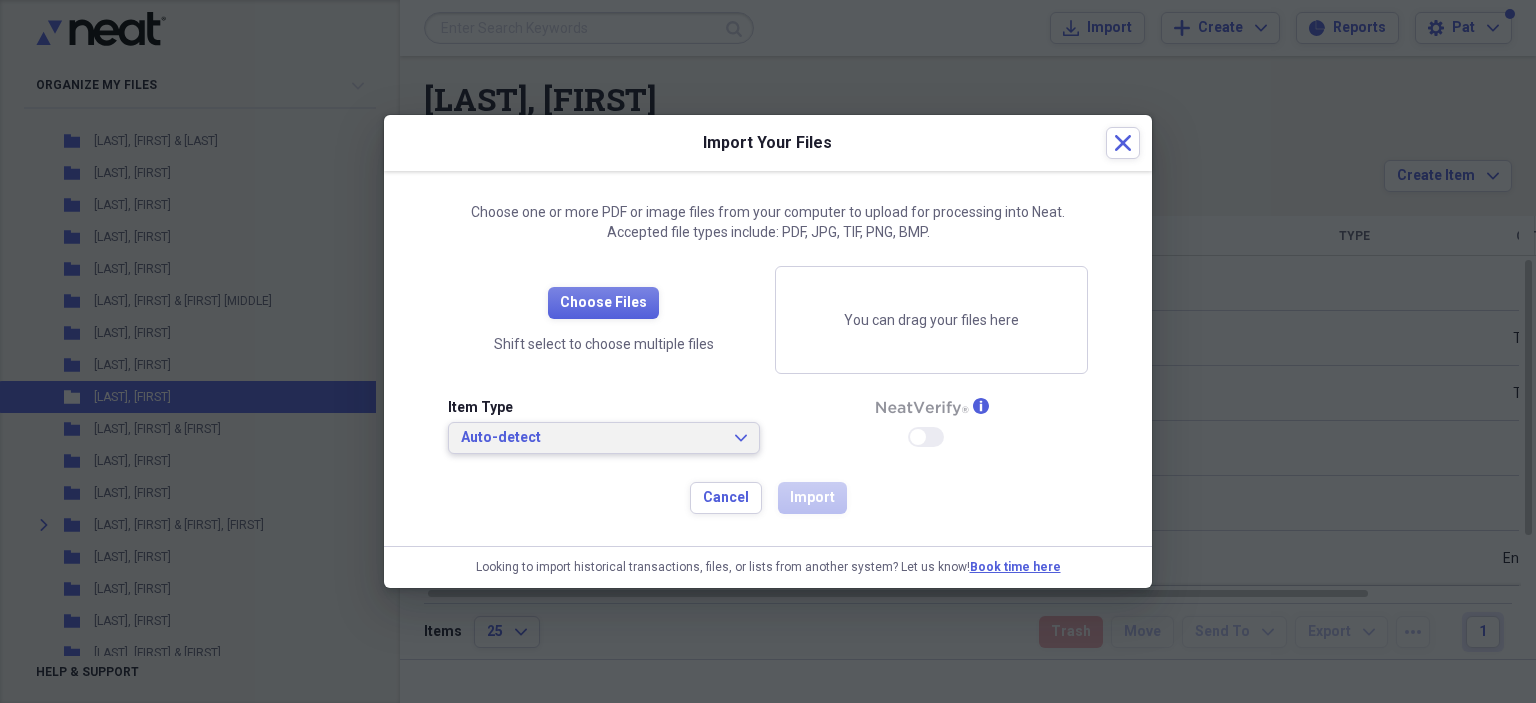 click on "Auto-detect Expand" at bounding box center (604, 438) 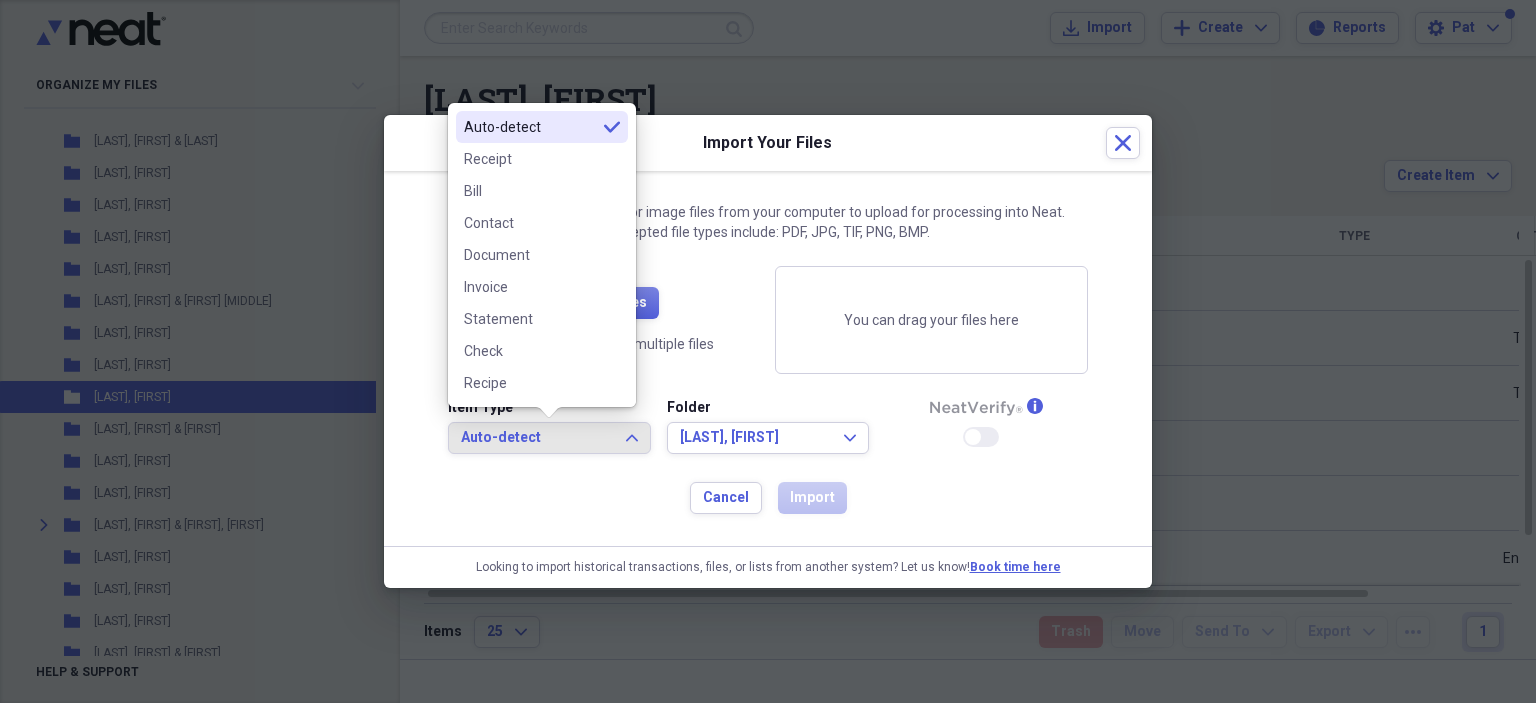 click on "Document" at bounding box center [530, 255] 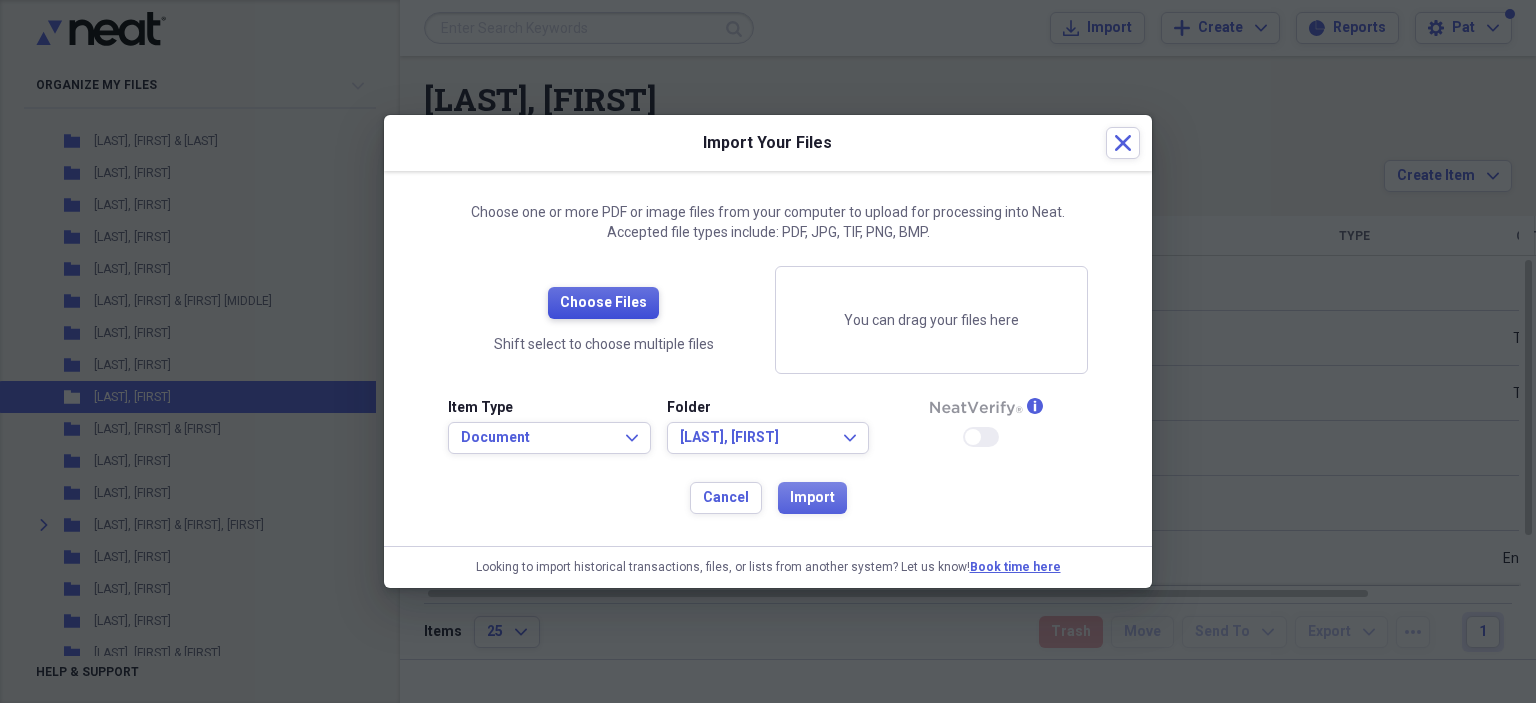 click on "Choose Files" at bounding box center (603, 303) 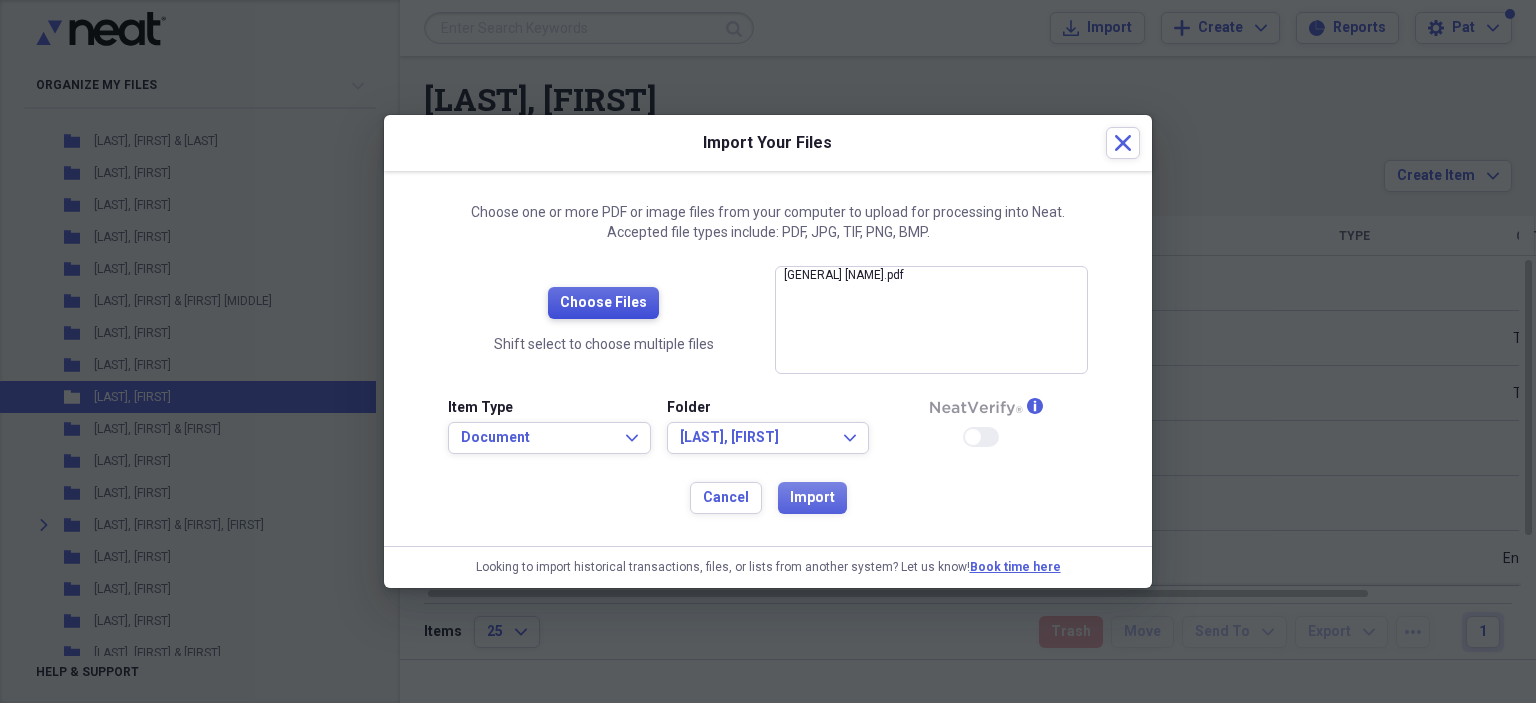 click on "Choose Files" at bounding box center [603, 303] 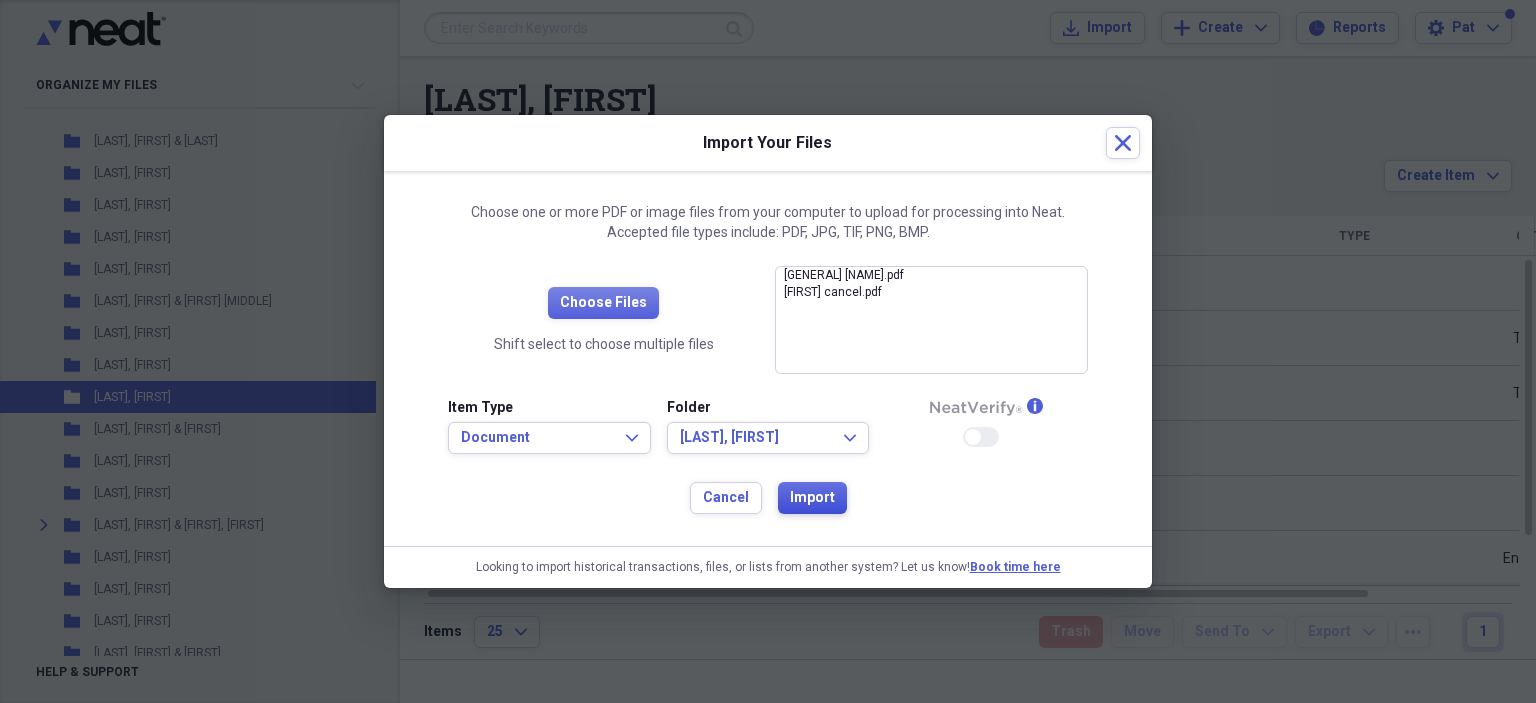 click on "Import" at bounding box center (812, 498) 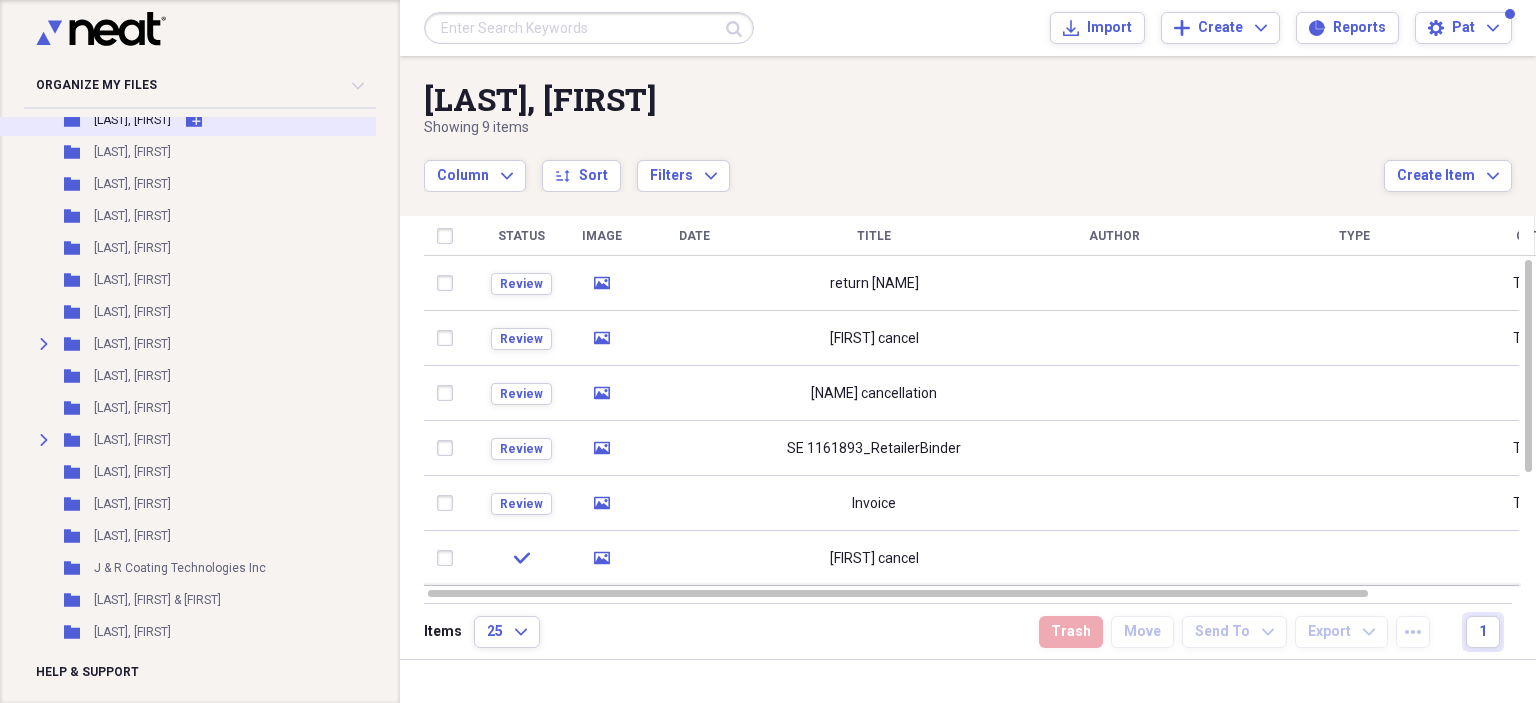 scroll, scrollTop: 20536, scrollLeft: 0, axis: vertical 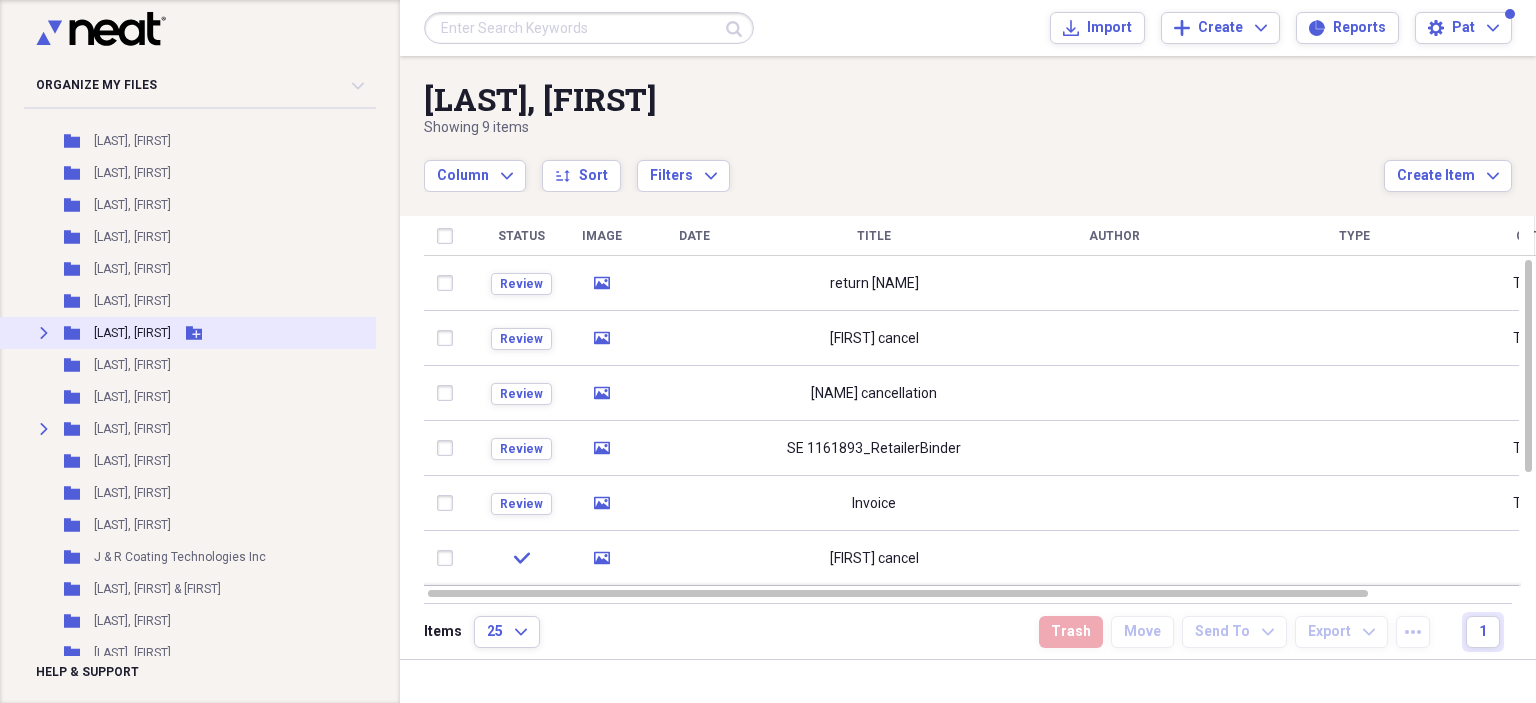 click on "Folder" at bounding box center (73, 333) 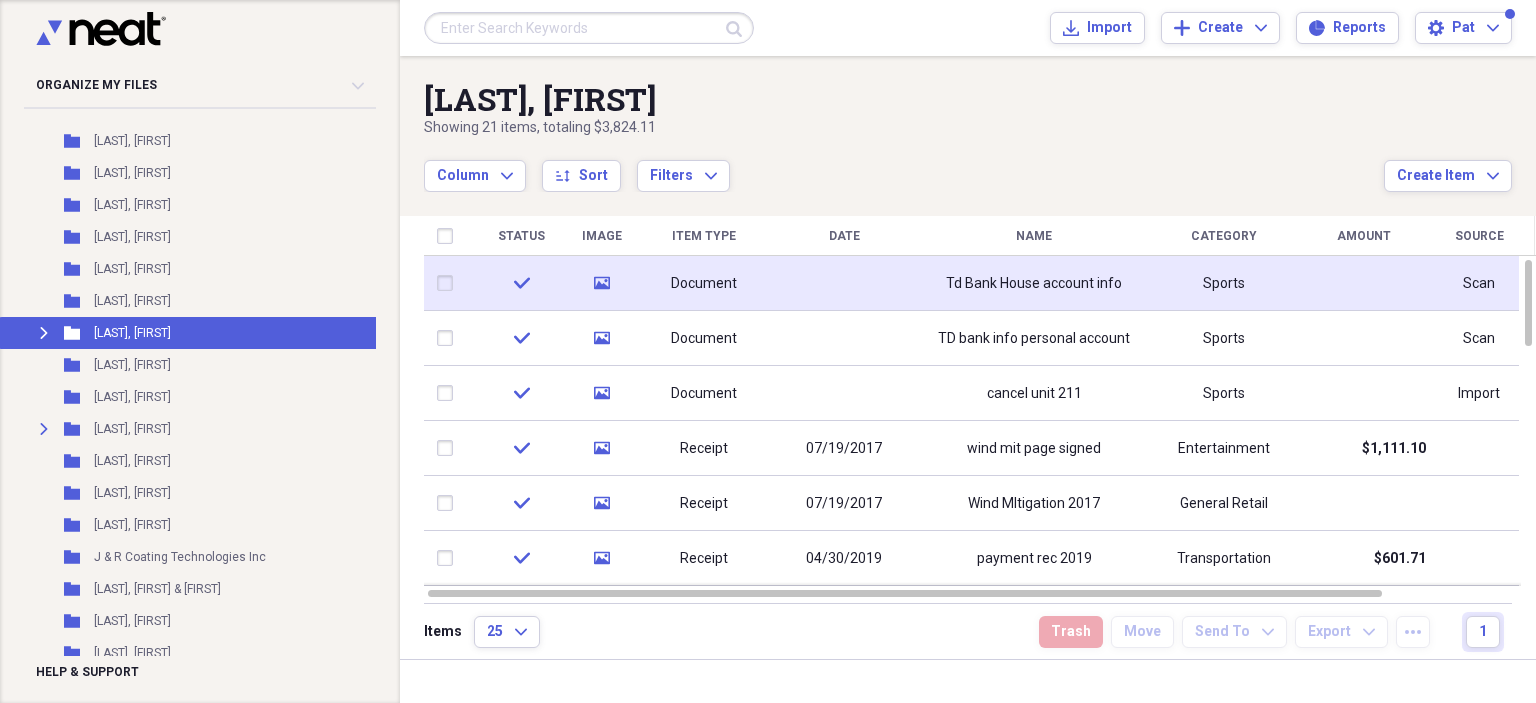 click on "Td Bank House account info" at bounding box center [1034, 284] 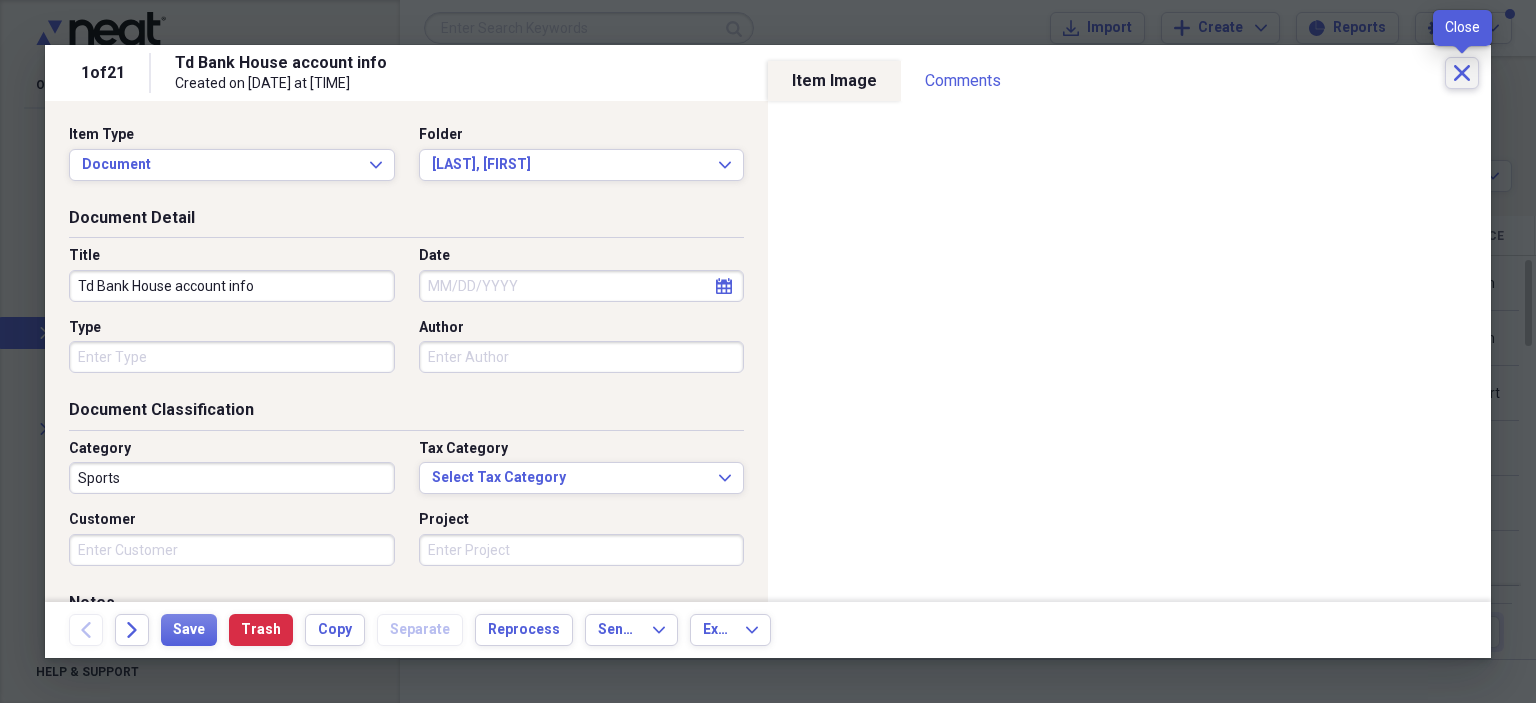 click 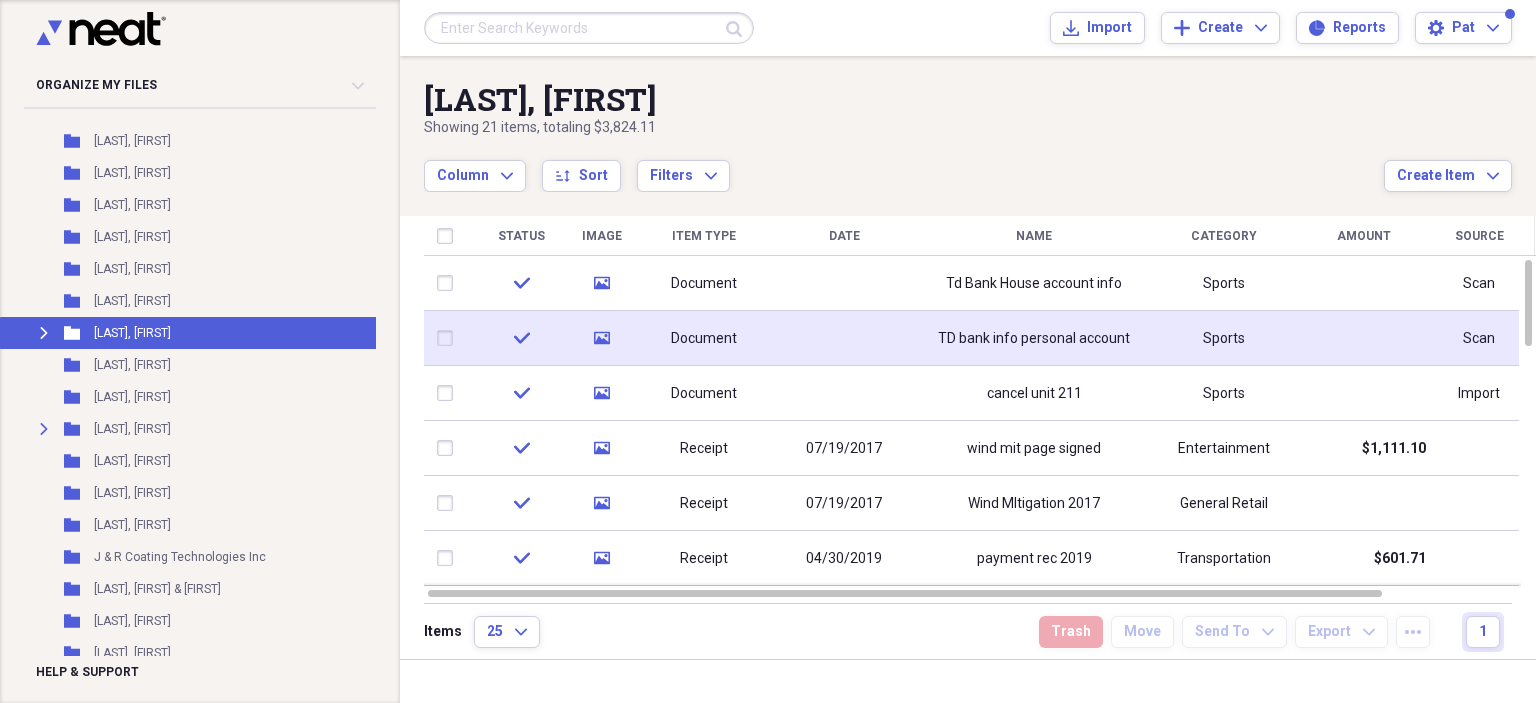 click on "TD bank info personal account" at bounding box center (1034, 339) 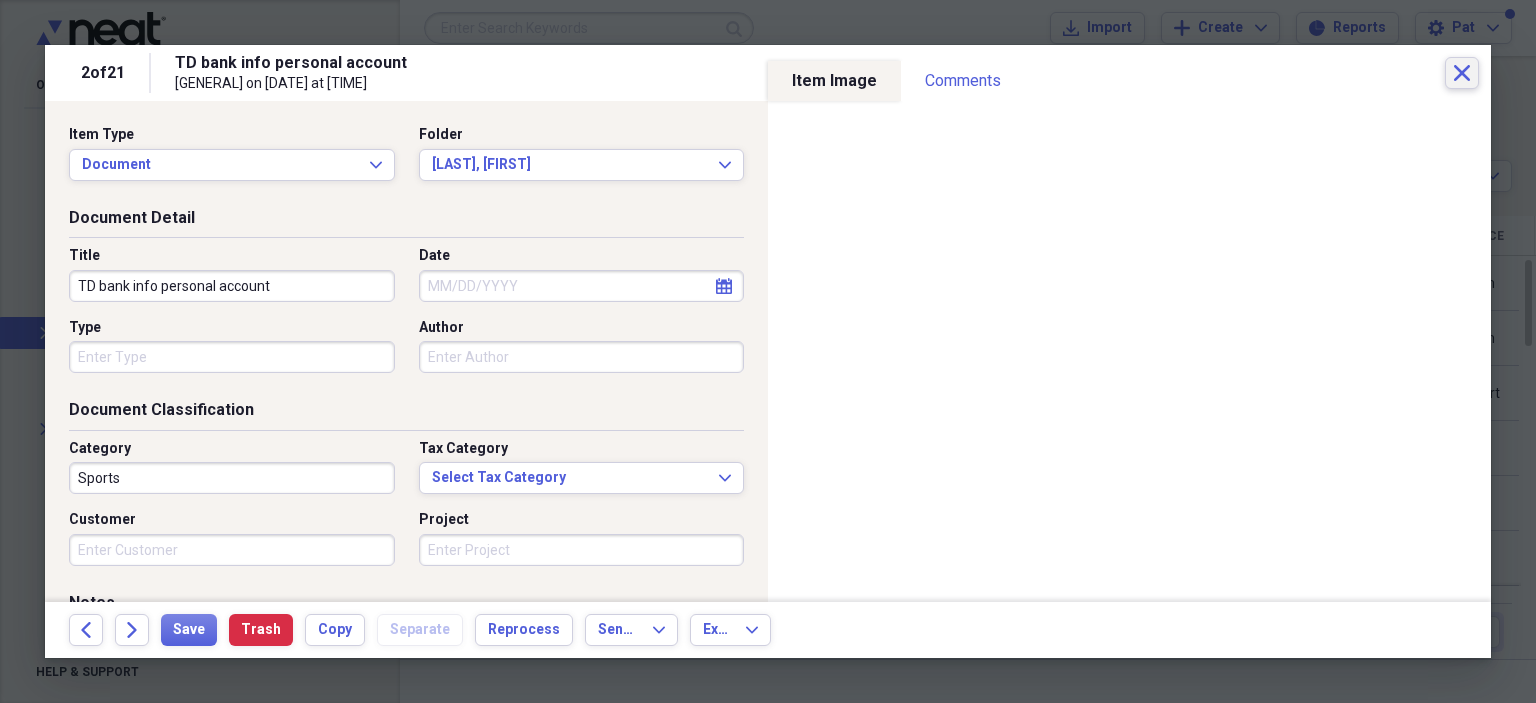 click on "Close" 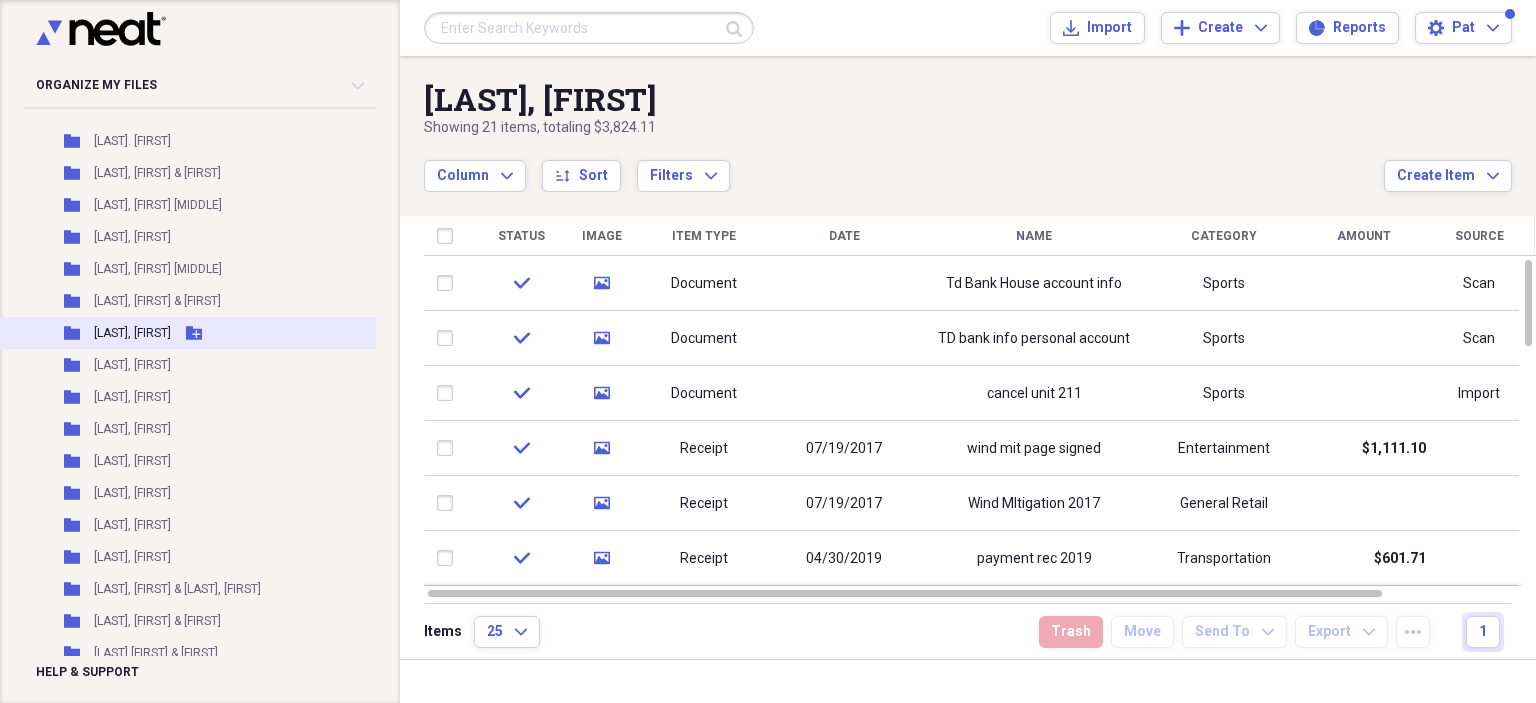 scroll, scrollTop: 41103, scrollLeft: 0, axis: vertical 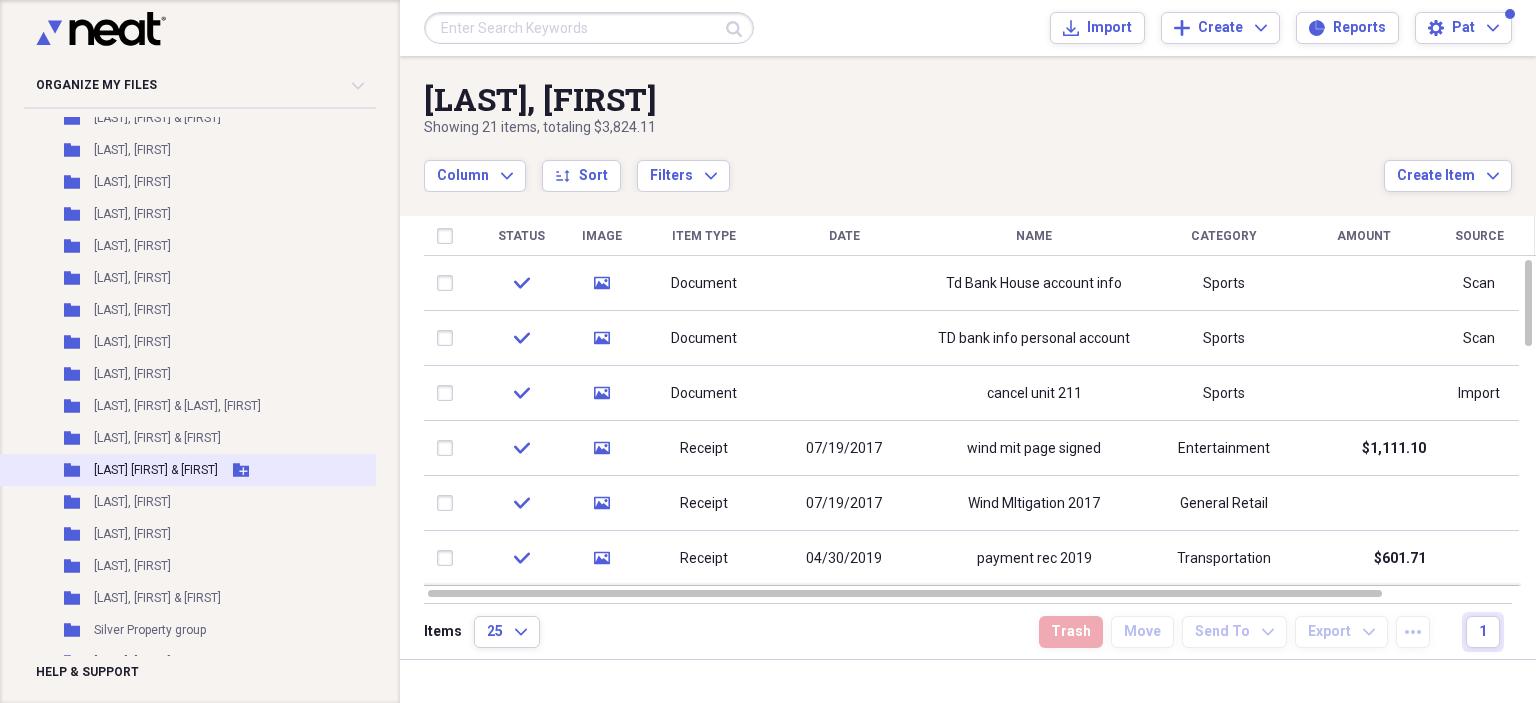 click on "[LAST] [FIRST] & [FIRST]" at bounding box center (156, 470) 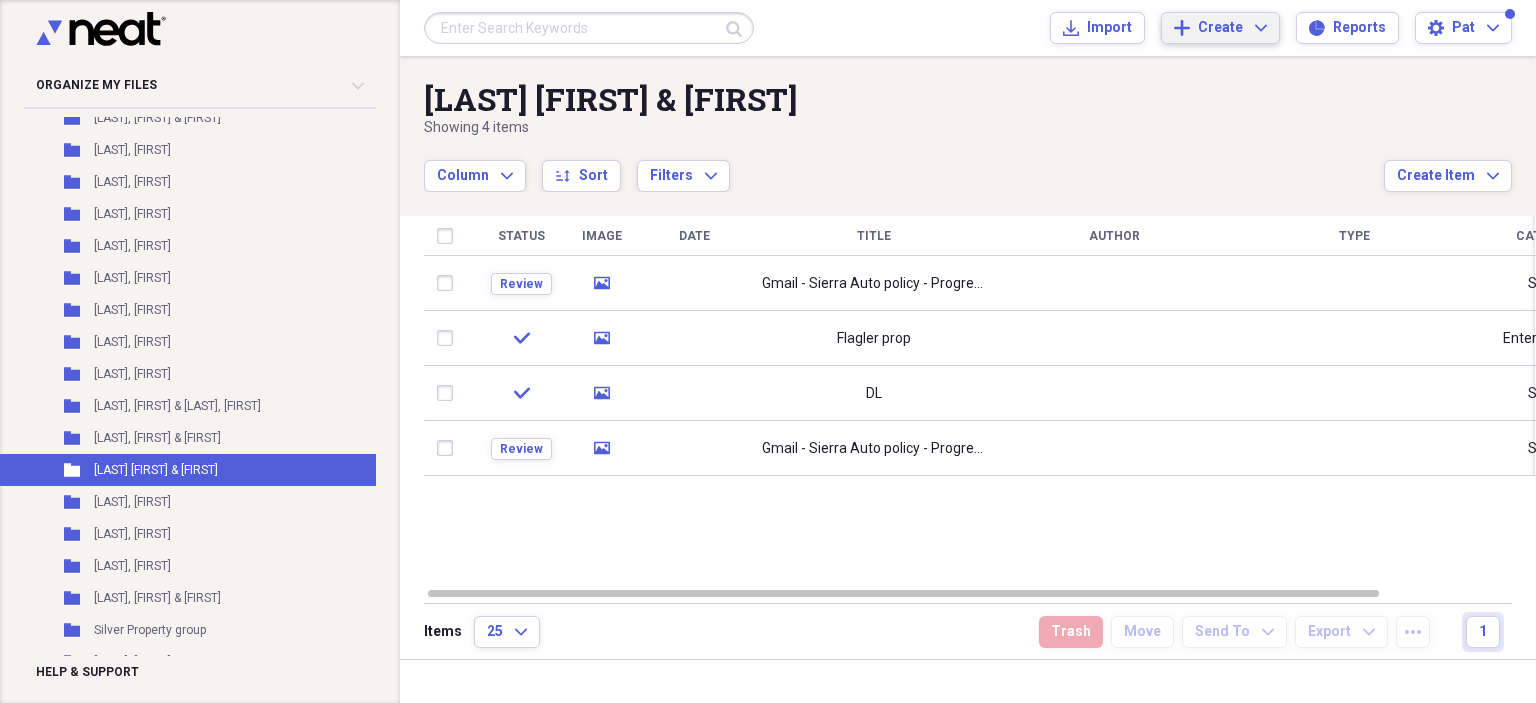click on "Create" at bounding box center [1220, 28] 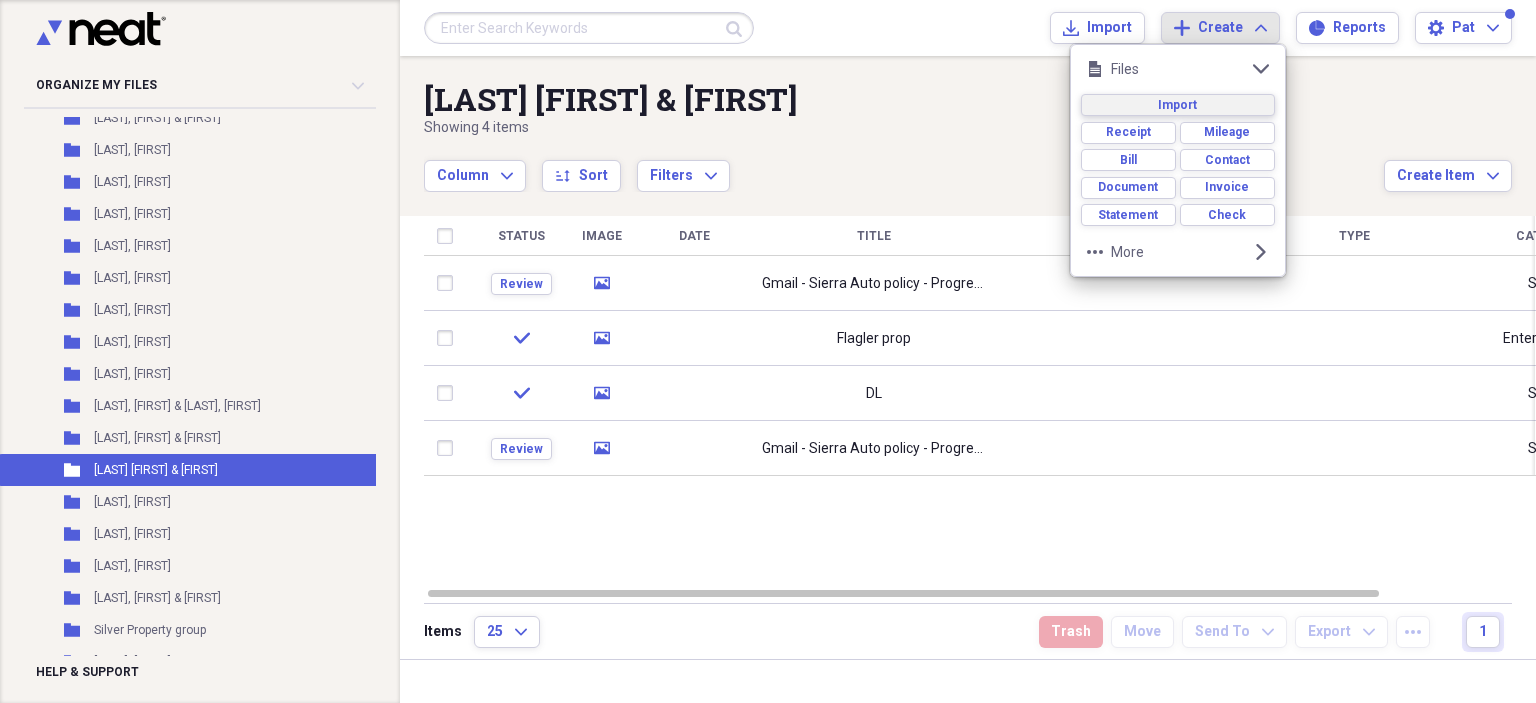 click on "Import" at bounding box center [1178, 105] 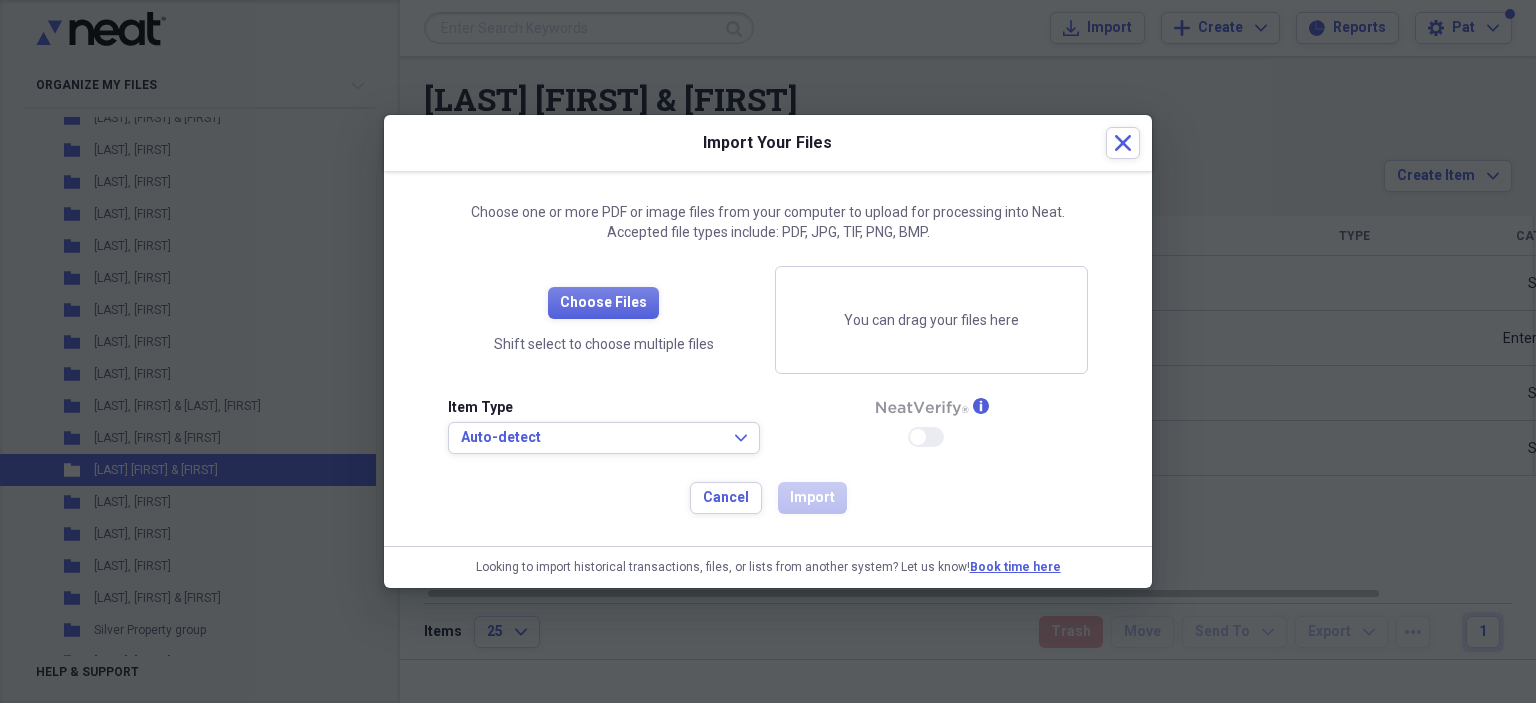 click on "Choose one or more PDF or image files from your computer to upload for processing into Neat. Accepted file types include: PDF, JPG, TIF, PNG, BMP. Choose Files Shift select to choose multiple files You can drag your files here Item Type Auto-detect Expand info Enable Neat Verify Cancel Import" at bounding box center (768, 358) 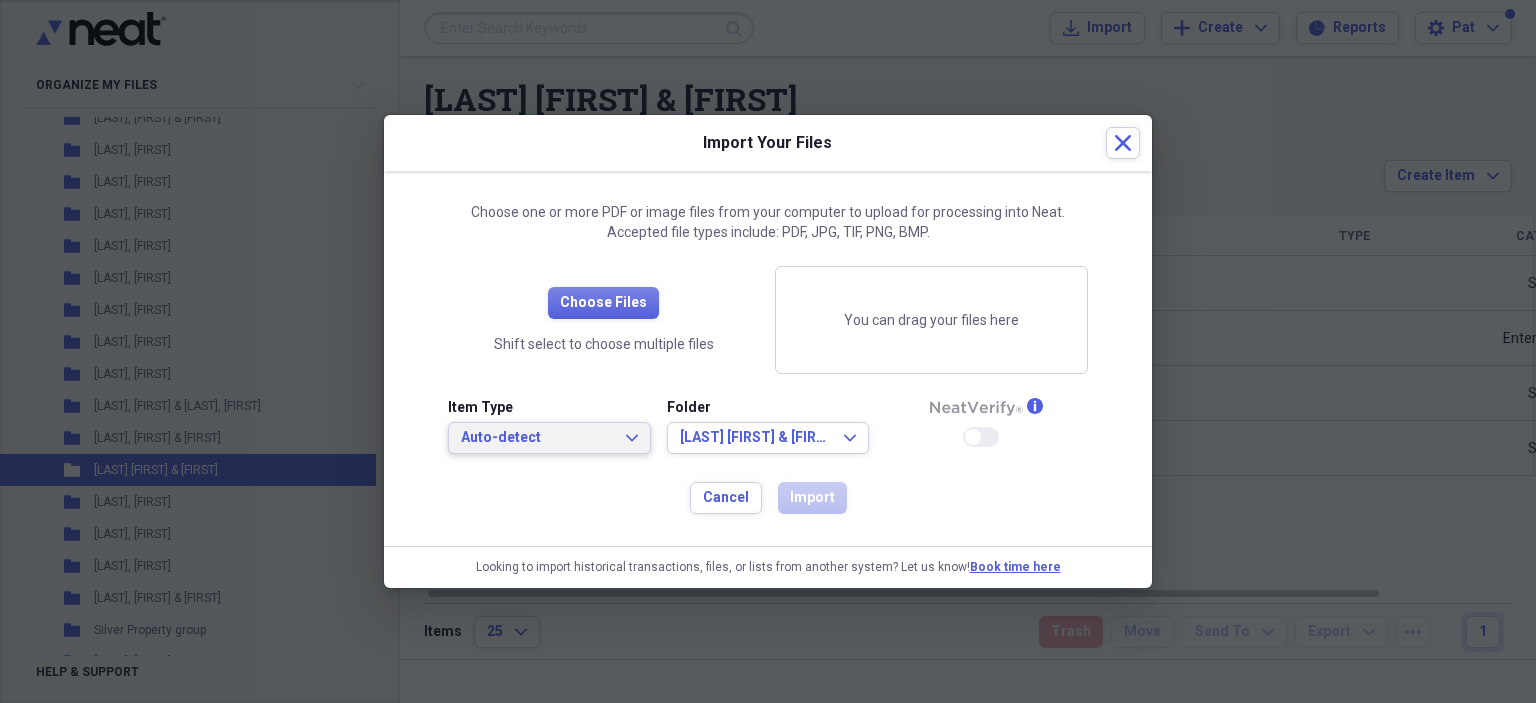 click on "Auto-detect" at bounding box center [537, 438] 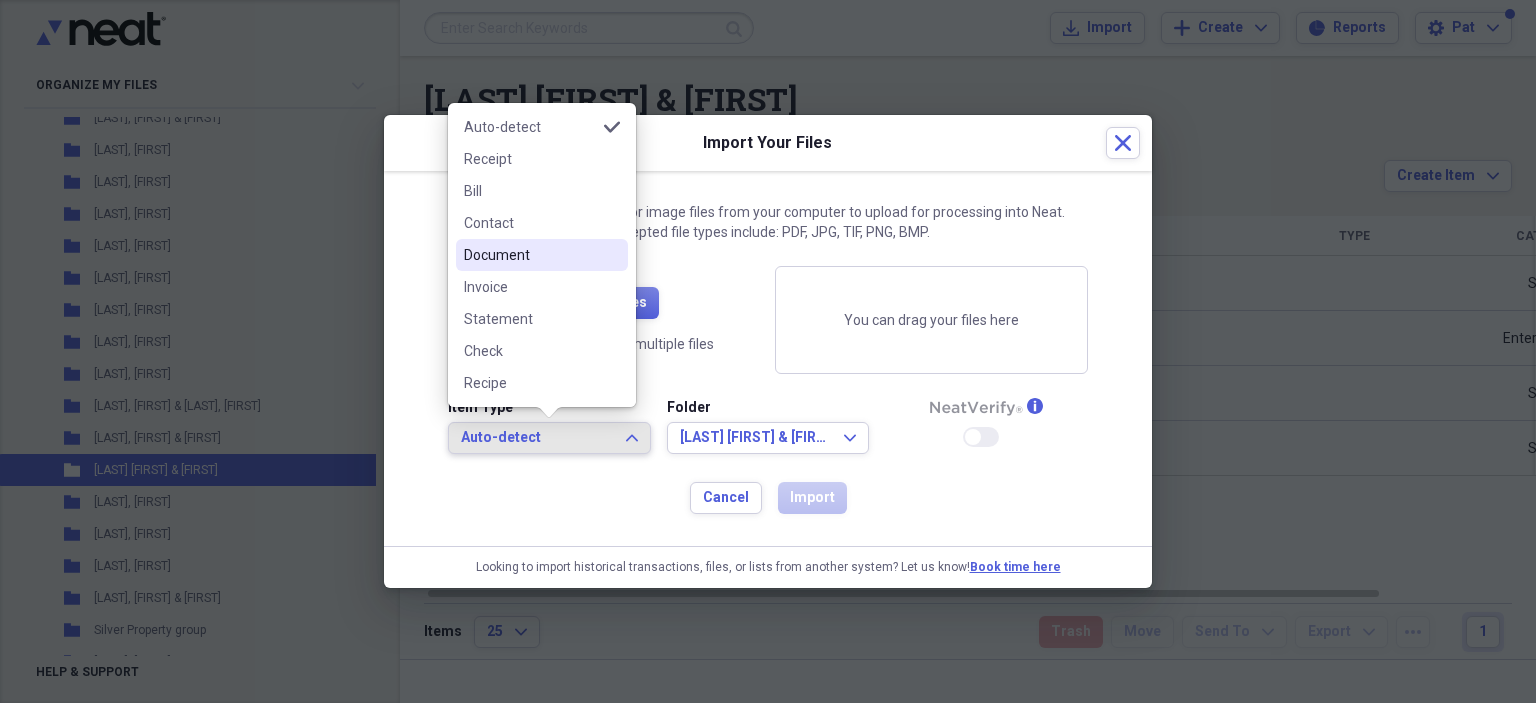 click on "Document" at bounding box center (530, 255) 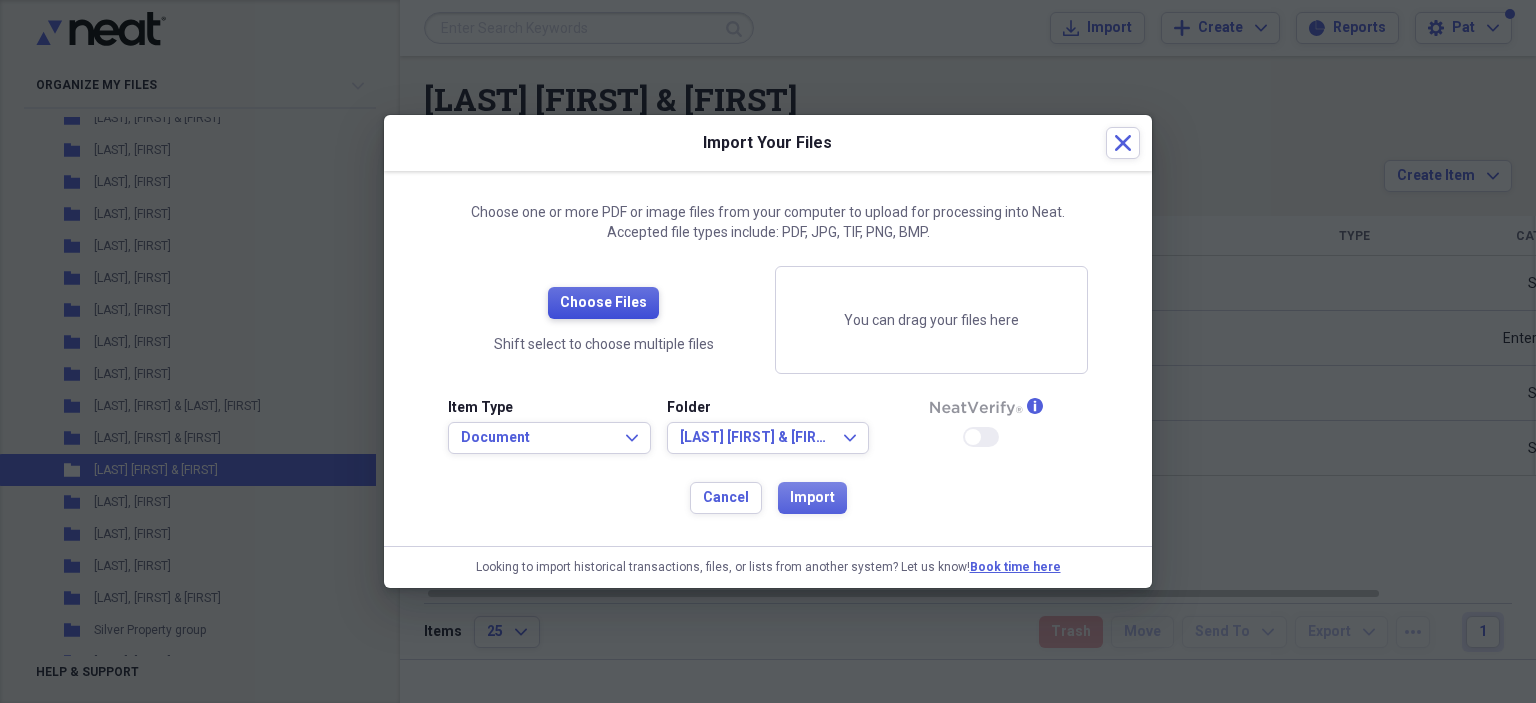 click on "Choose Files" at bounding box center (603, 303) 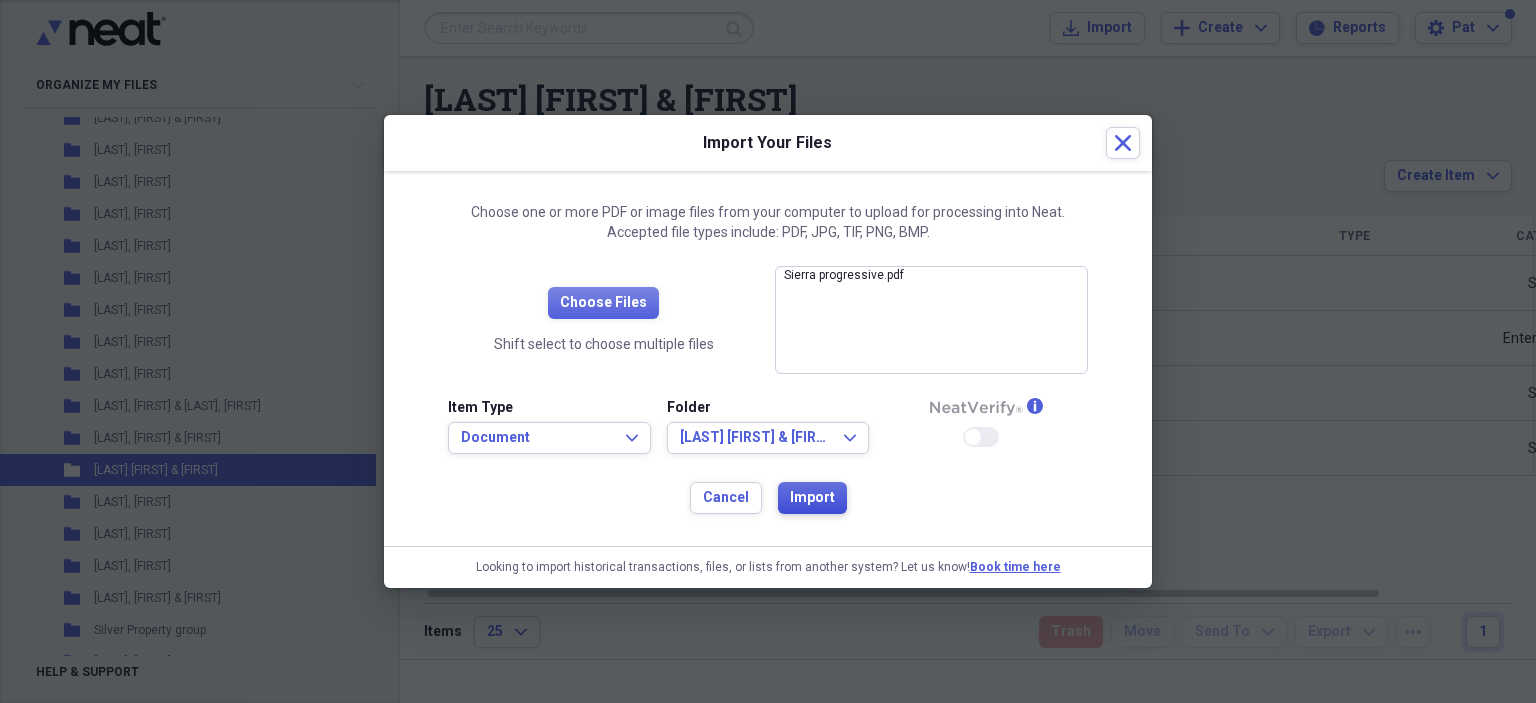 click on "Import" at bounding box center (812, 498) 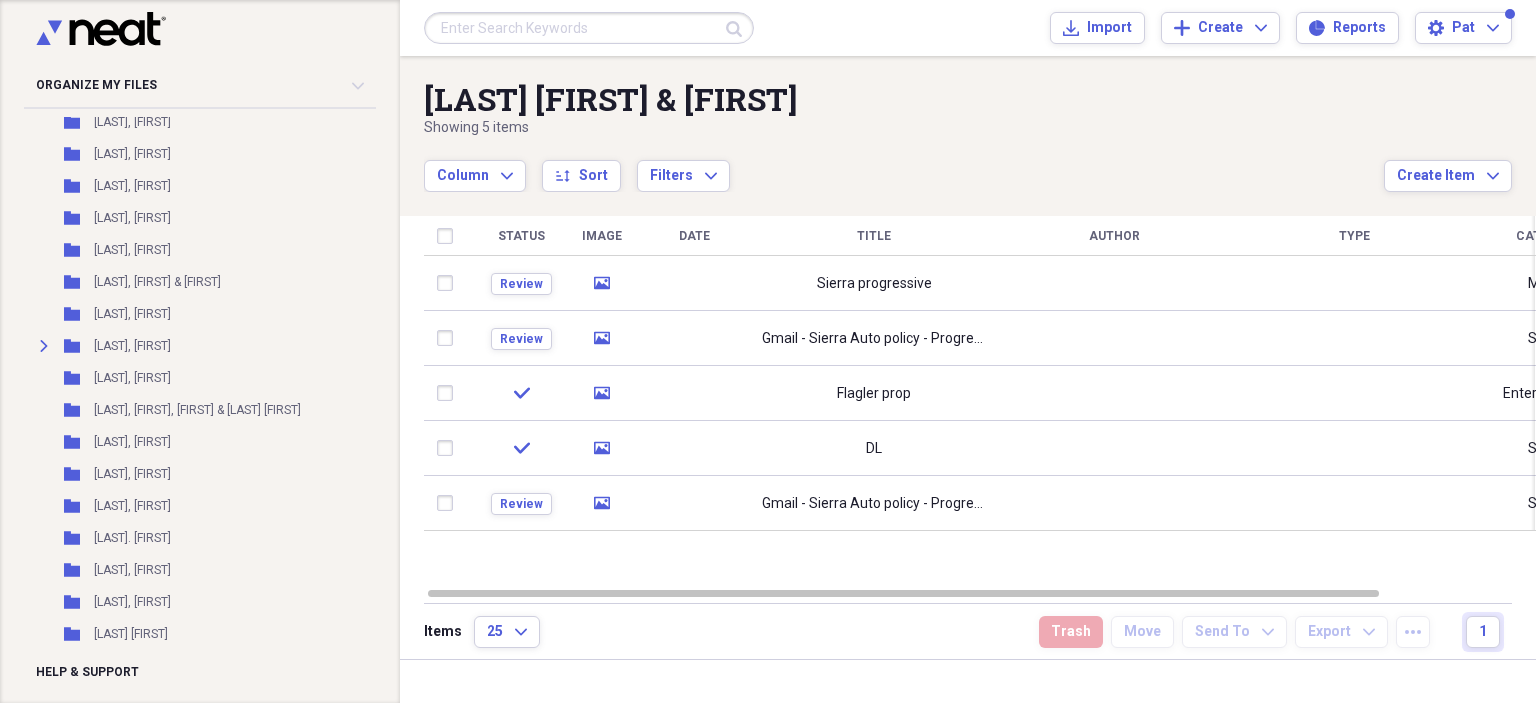 scroll, scrollTop: 0, scrollLeft: 0, axis: both 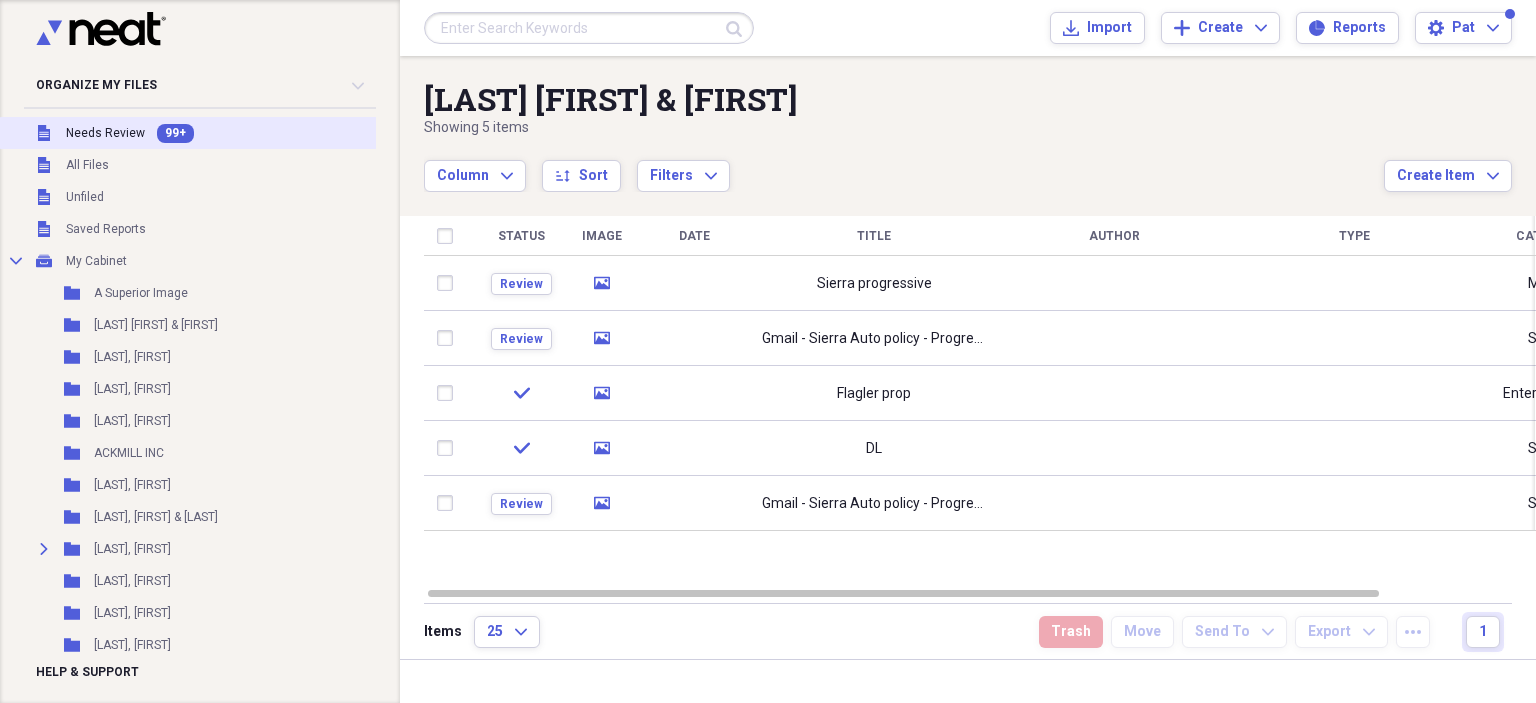 click on "Unfiled Needs Review 99+" at bounding box center (209, 133) 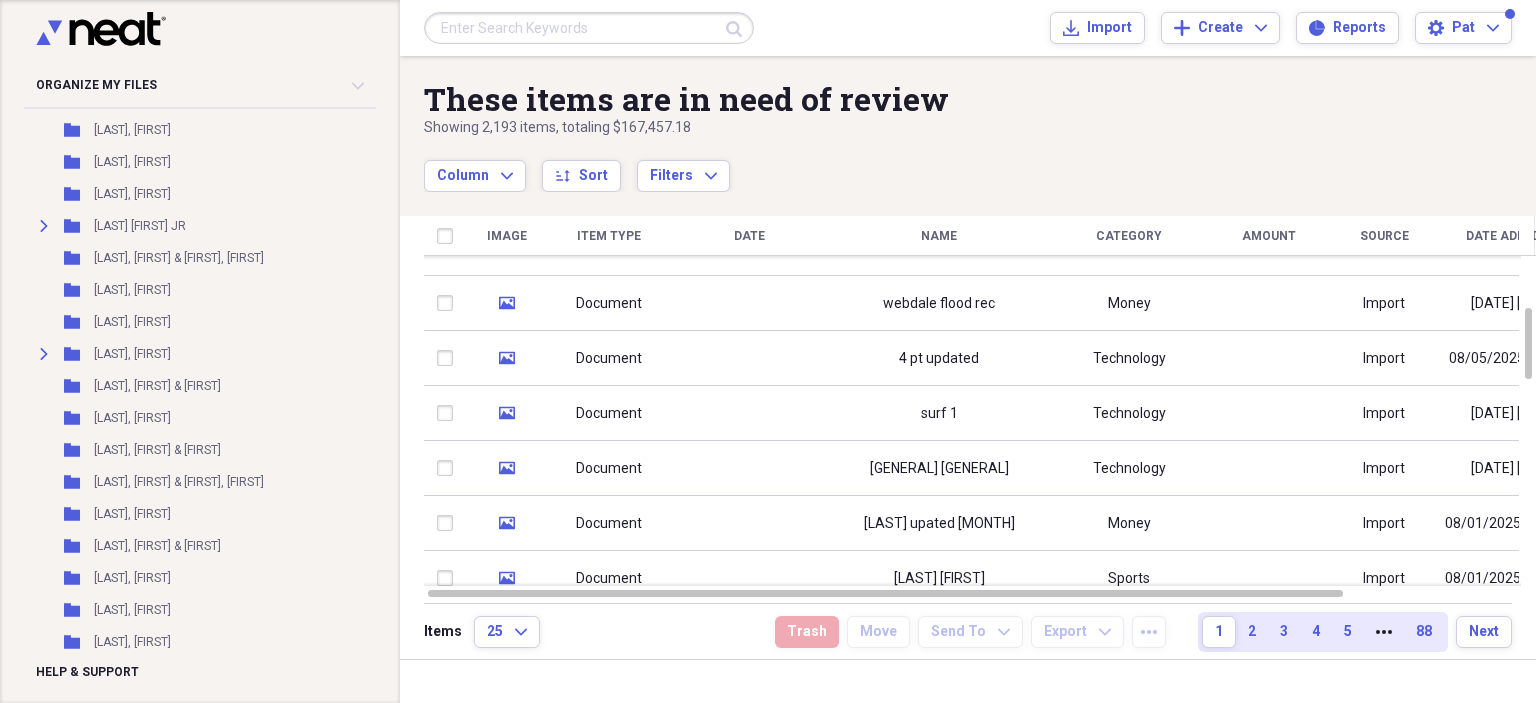 scroll, scrollTop: 17848, scrollLeft: 0, axis: vertical 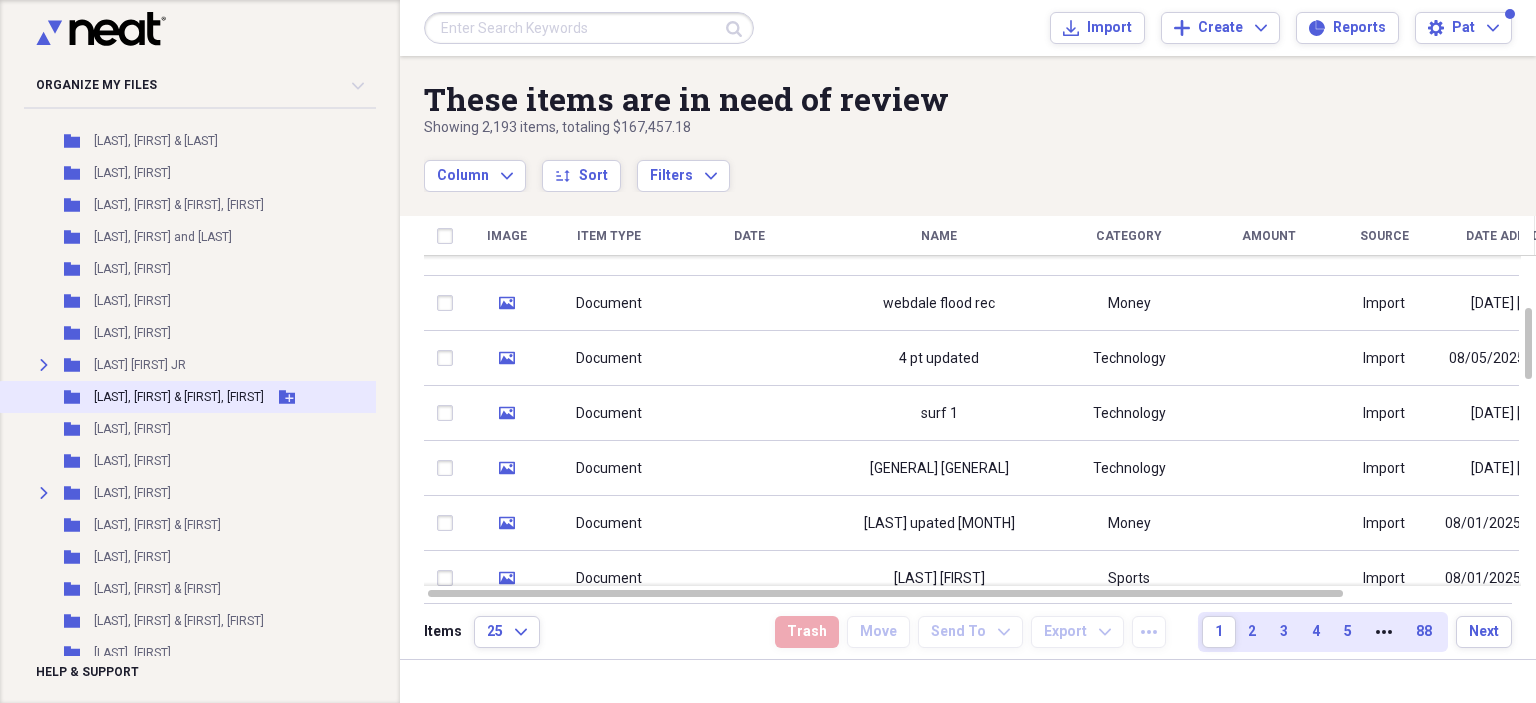 click on "[LAST], [FIRST] & [FIRST], [FIRST]" at bounding box center [179, 397] 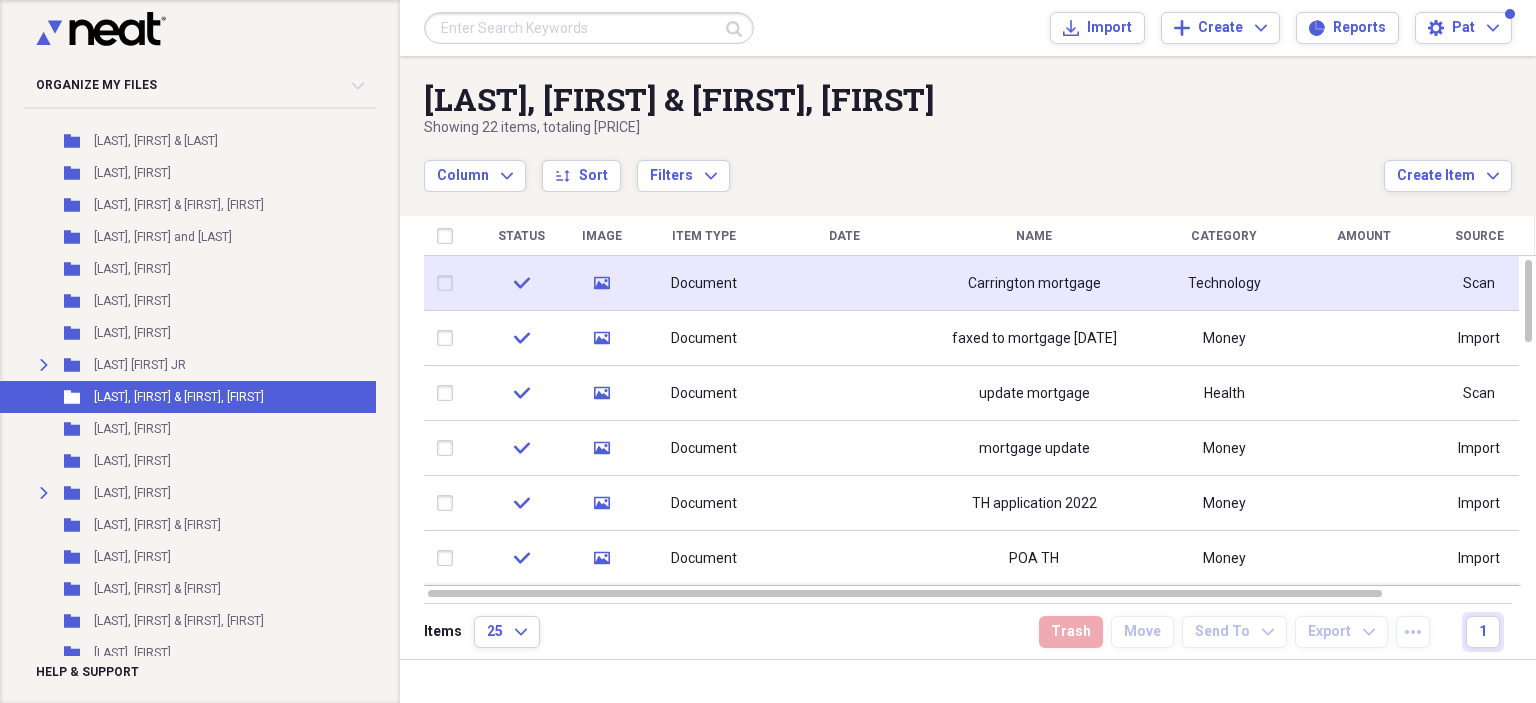 click on "Carrington mortgage" at bounding box center [1034, 284] 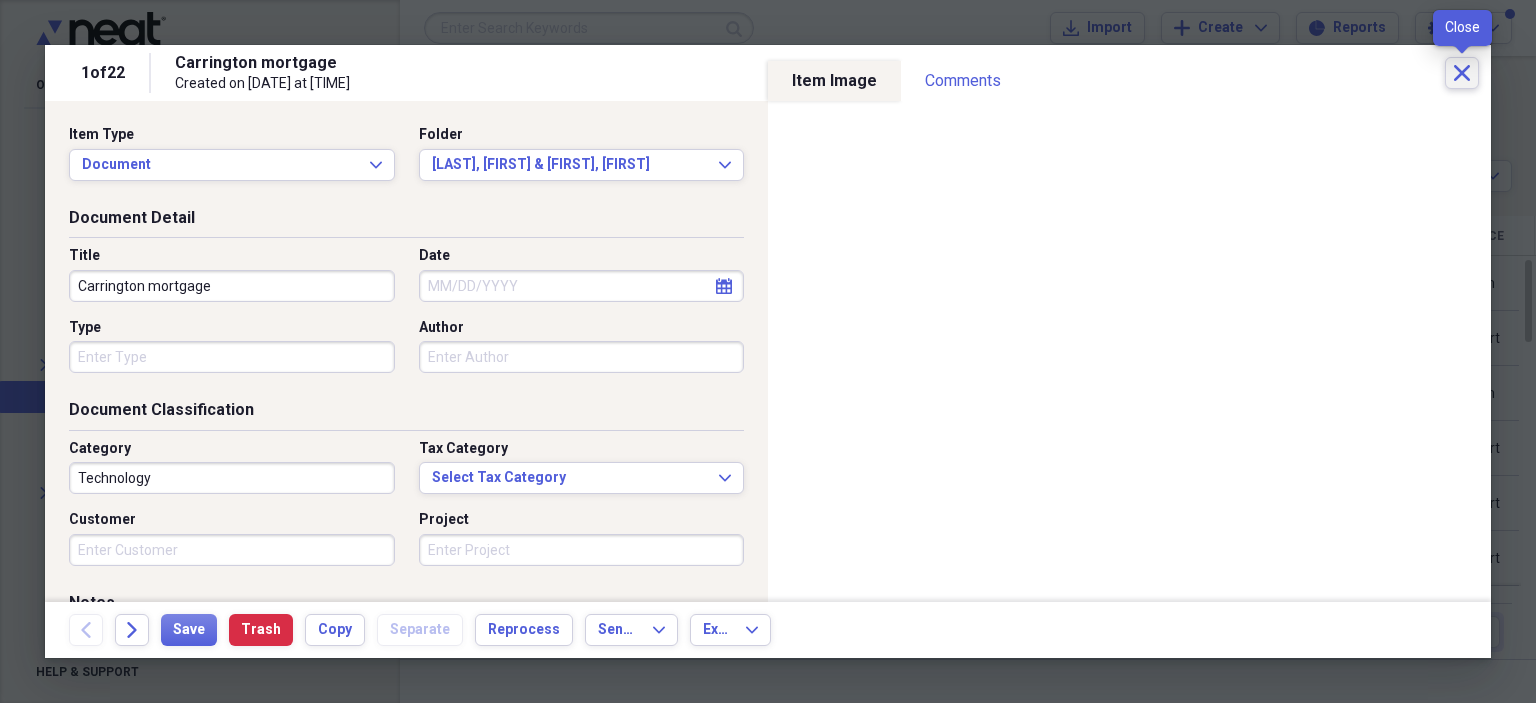 click 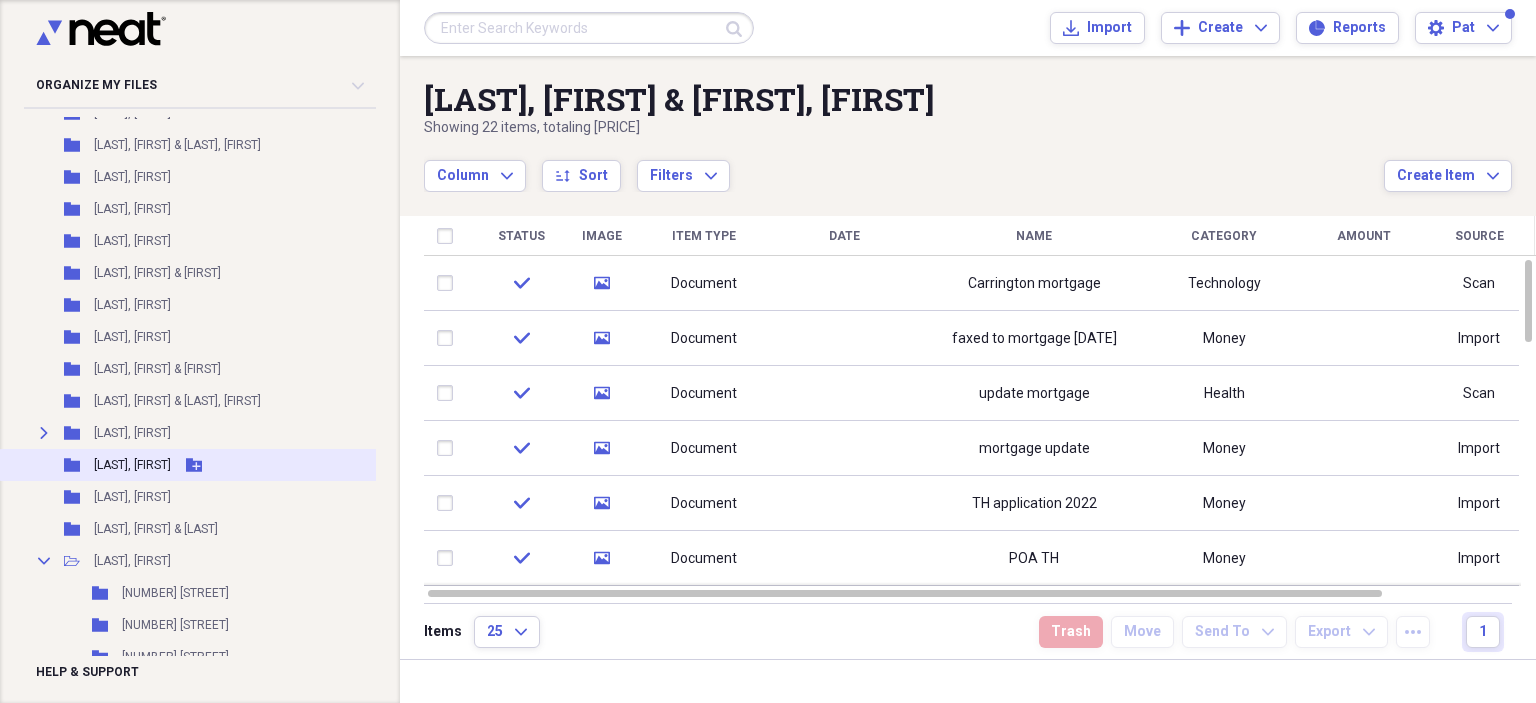 scroll, scrollTop: 39891, scrollLeft: 0, axis: vertical 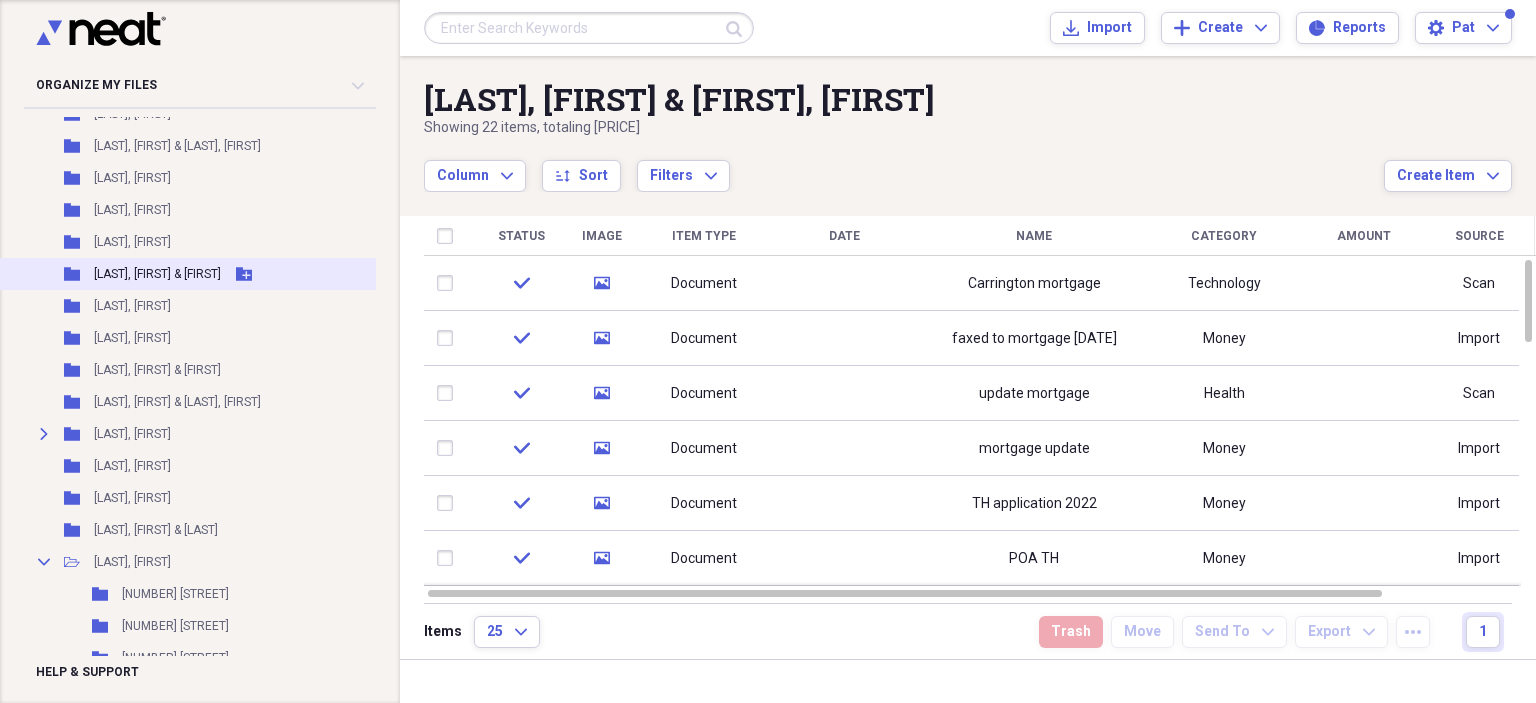 click on "[LAST], [FIRST] & [FIRST]" at bounding box center [157, 274] 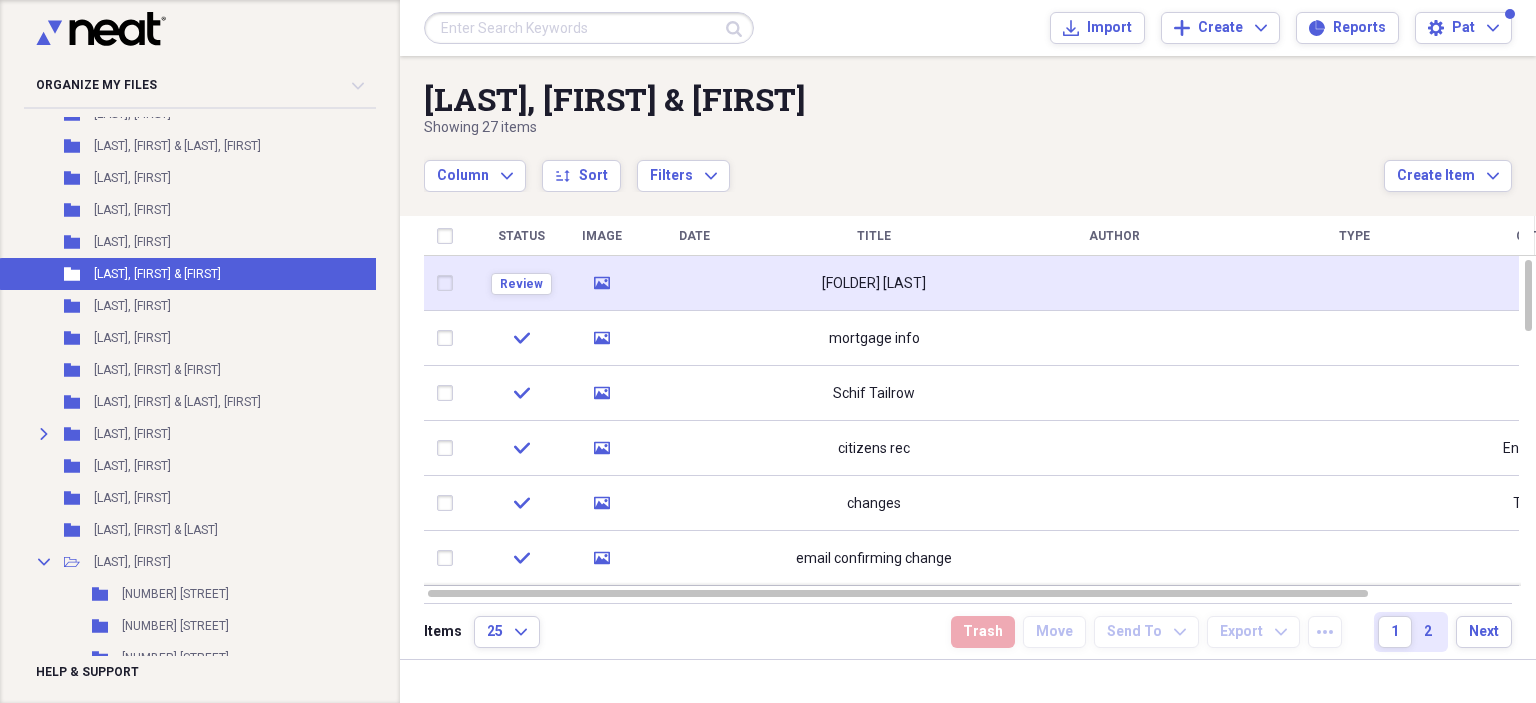 drag, startPoint x: 888, startPoint y: 275, endPoint x: 722, endPoint y: 307, distance: 169.0562 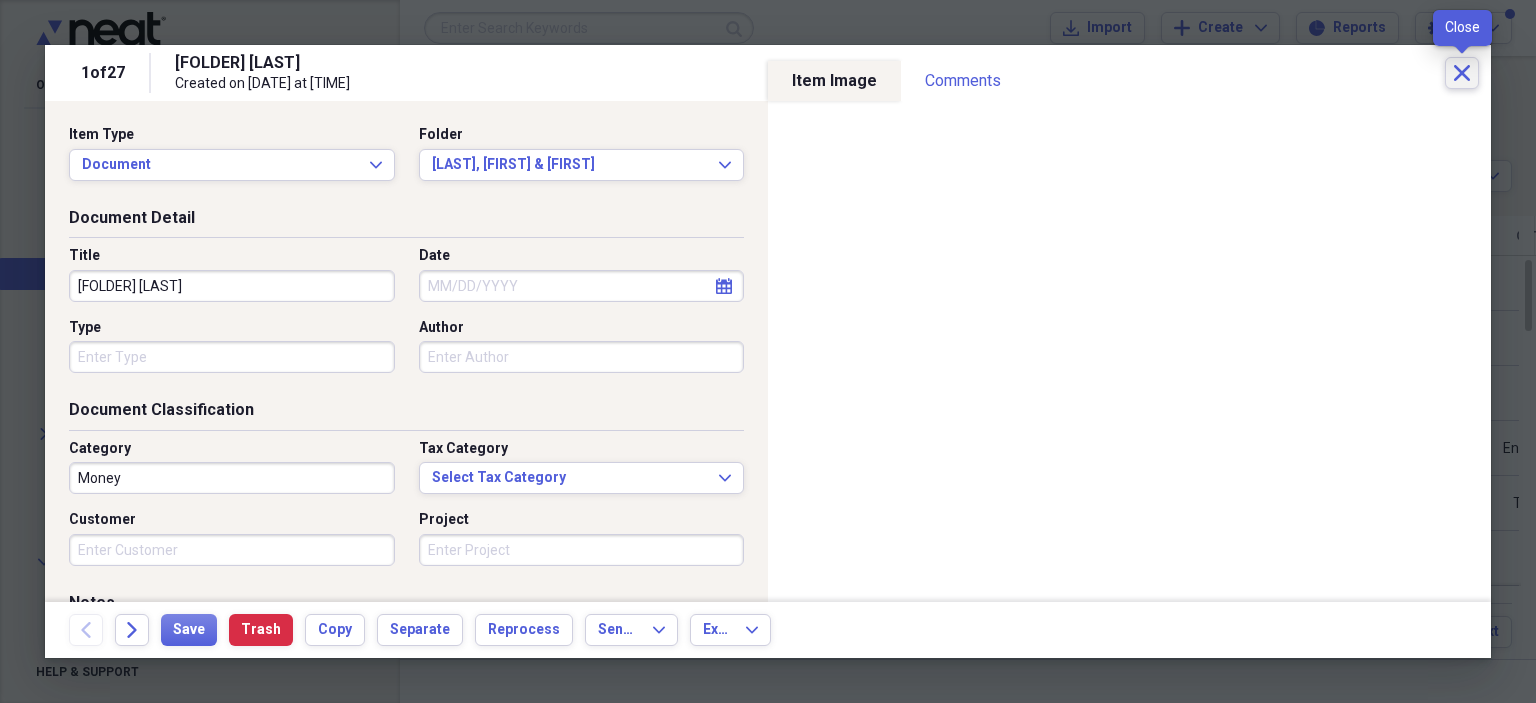 click 